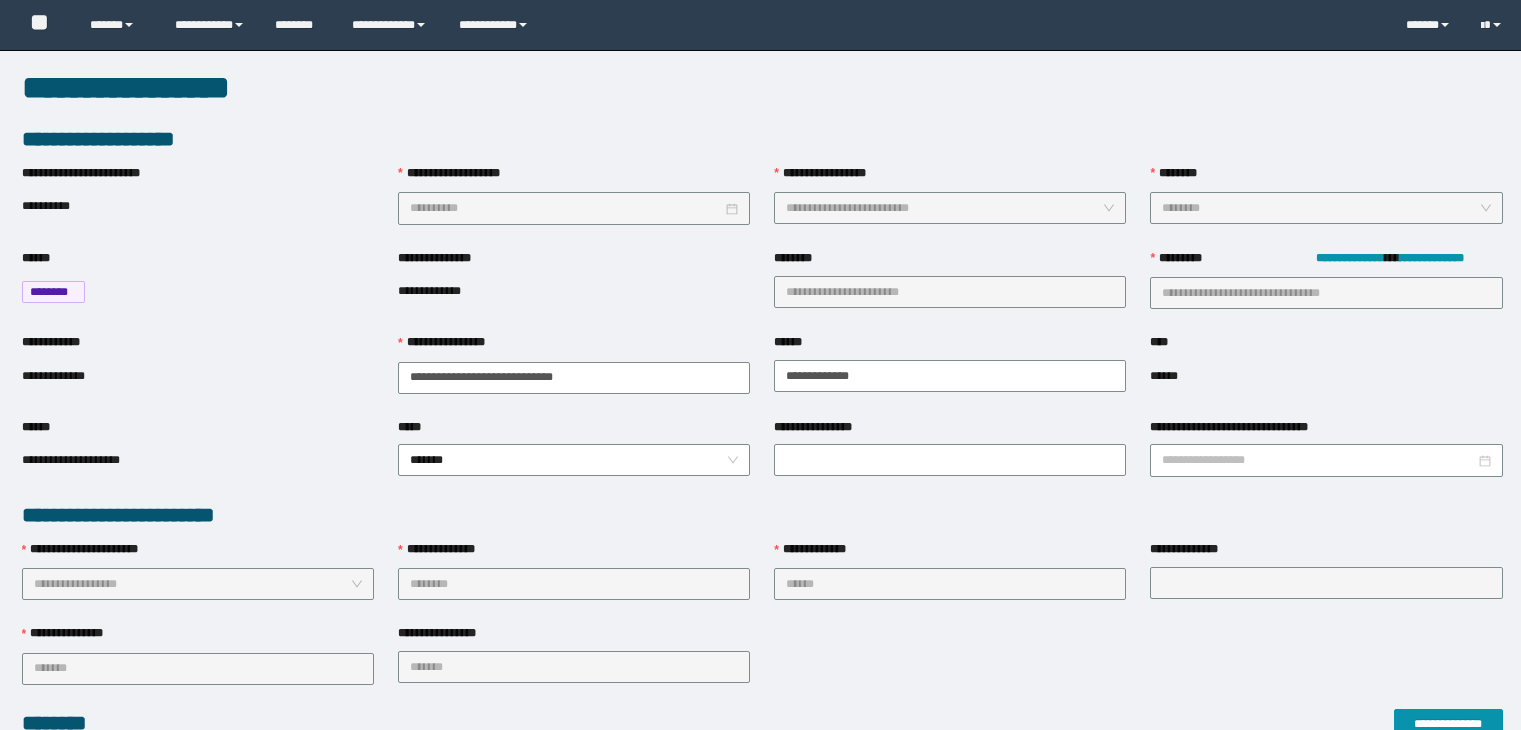 scroll, scrollTop: 176, scrollLeft: 0, axis: vertical 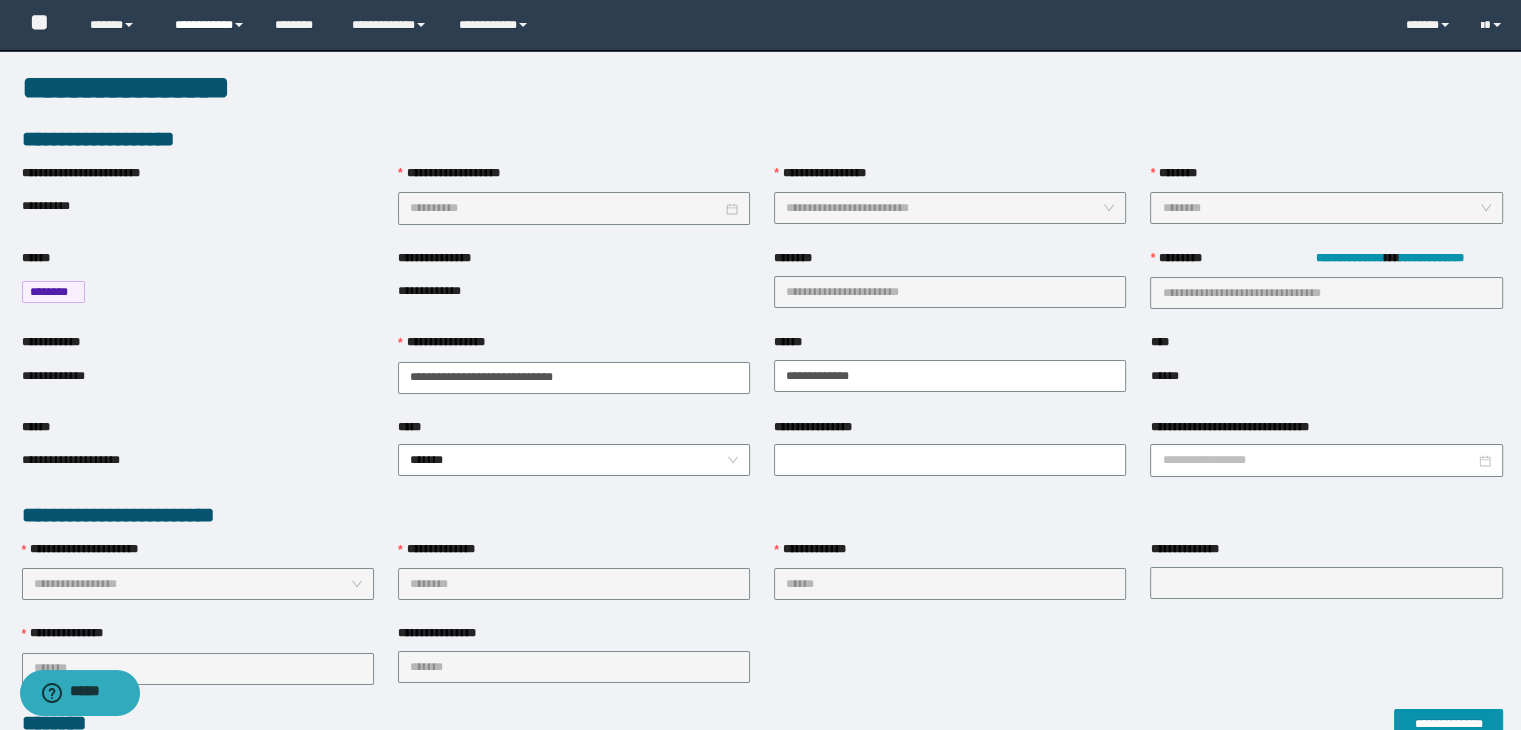 click on "**********" at bounding box center (210, 25) 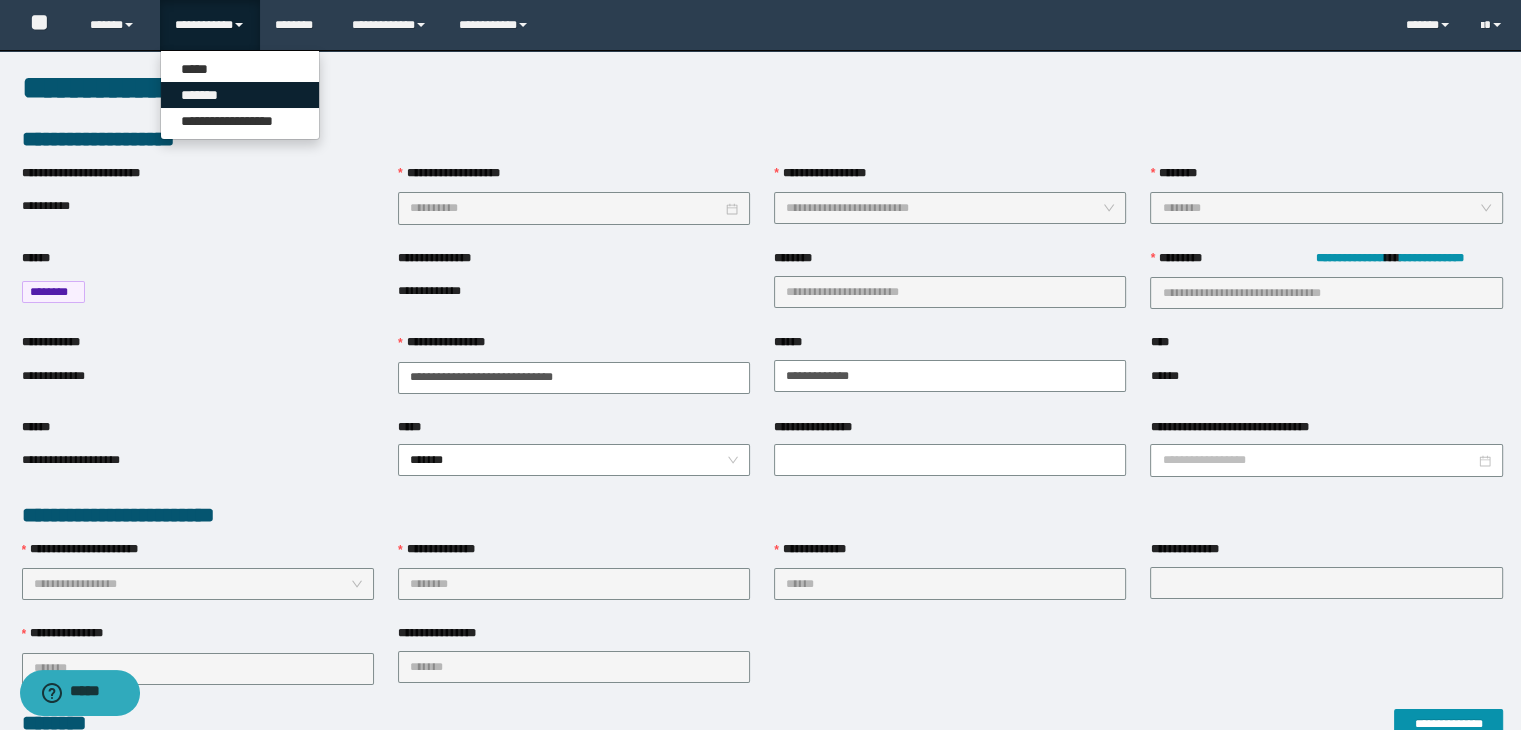 click on "*******" at bounding box center [240, 95] 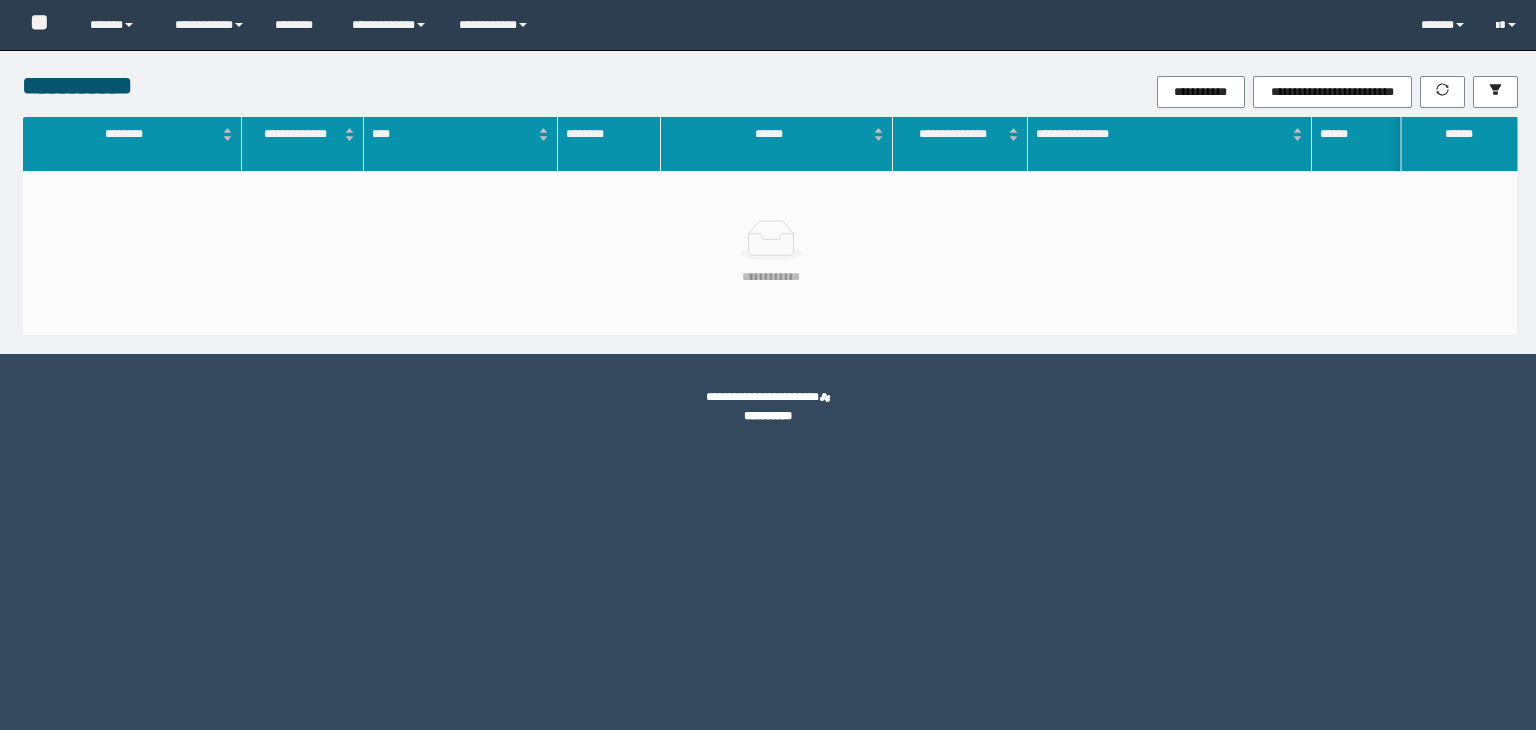 scroll, scrollTop: 0, scrollLeft: 0, axis: both 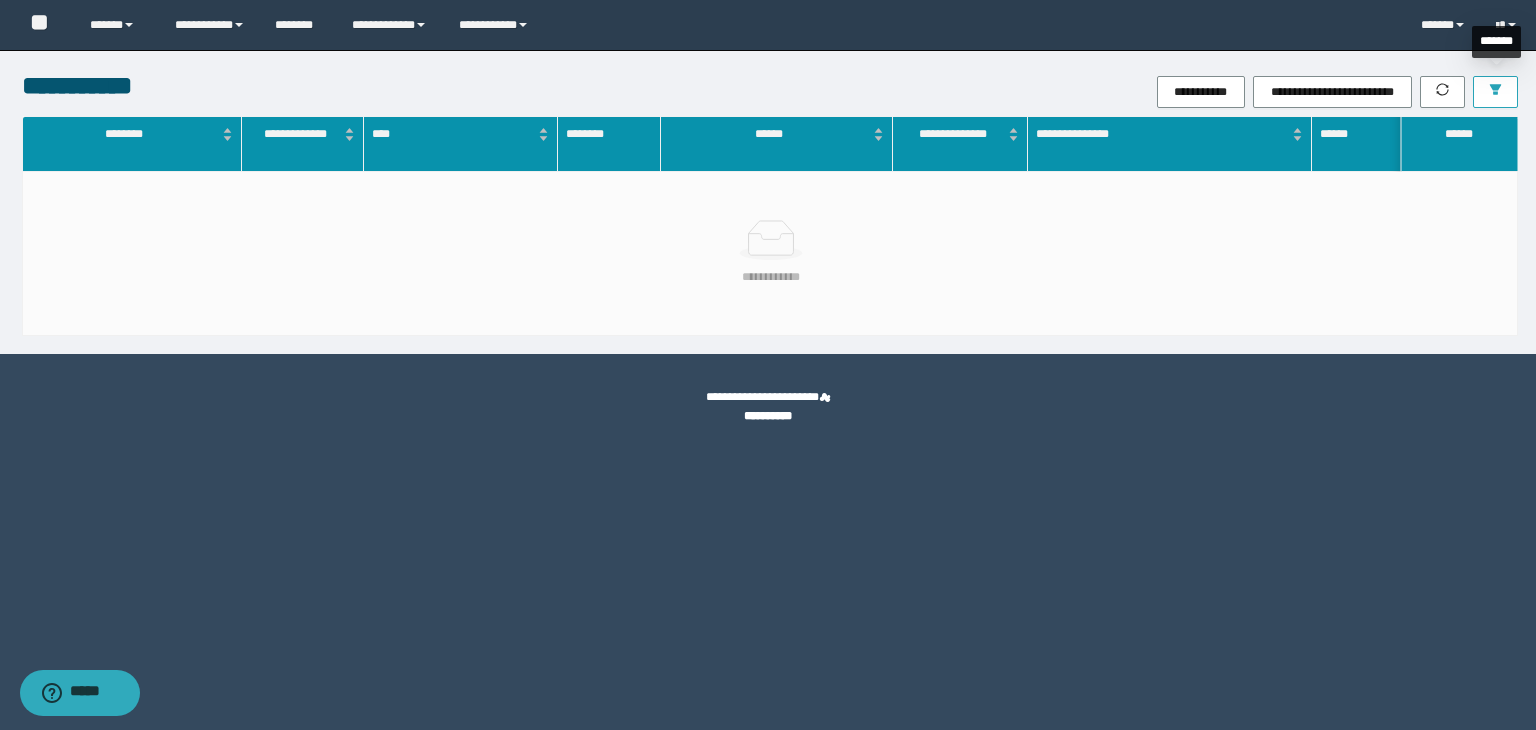 click 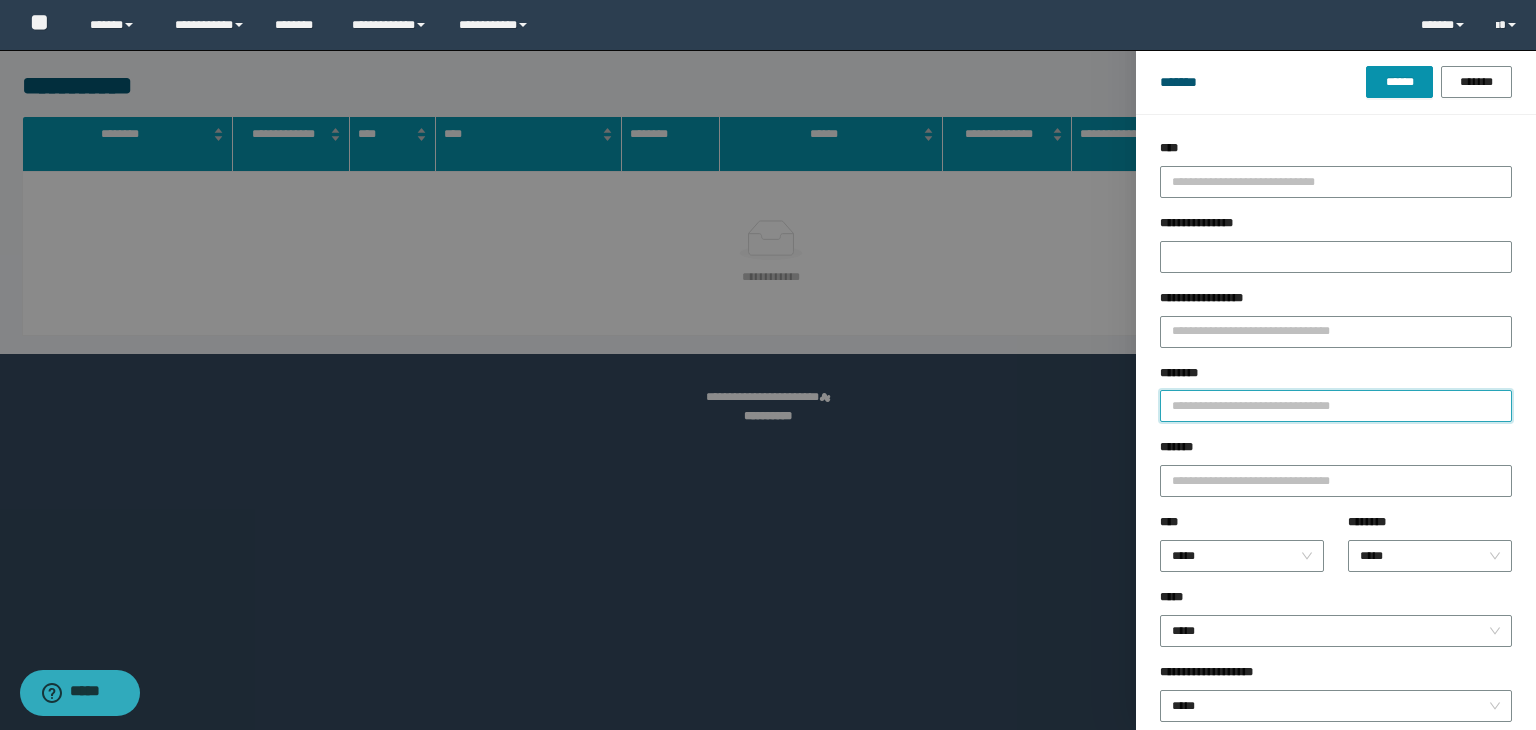 click on "********" at bounding box center [1336, 406] 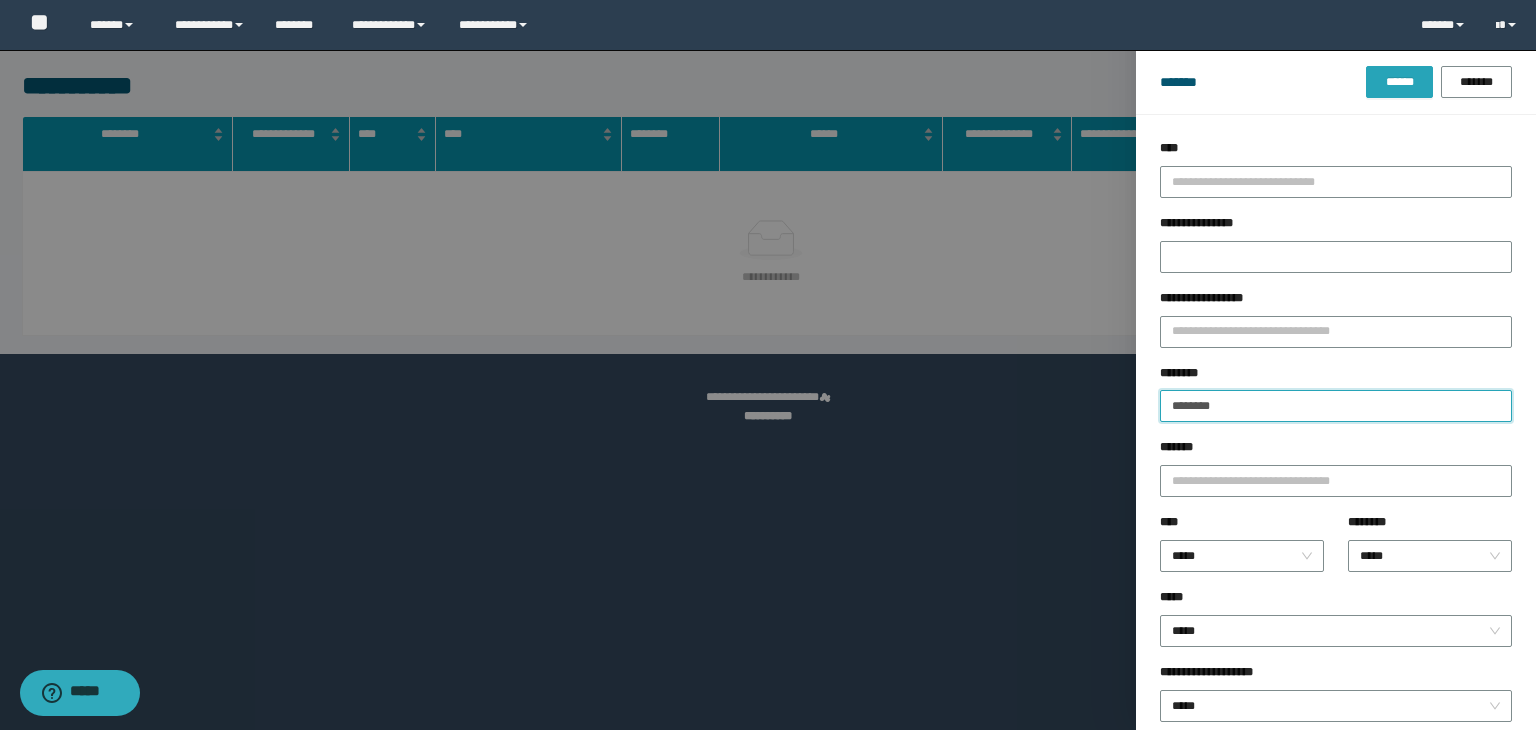 type on "********" 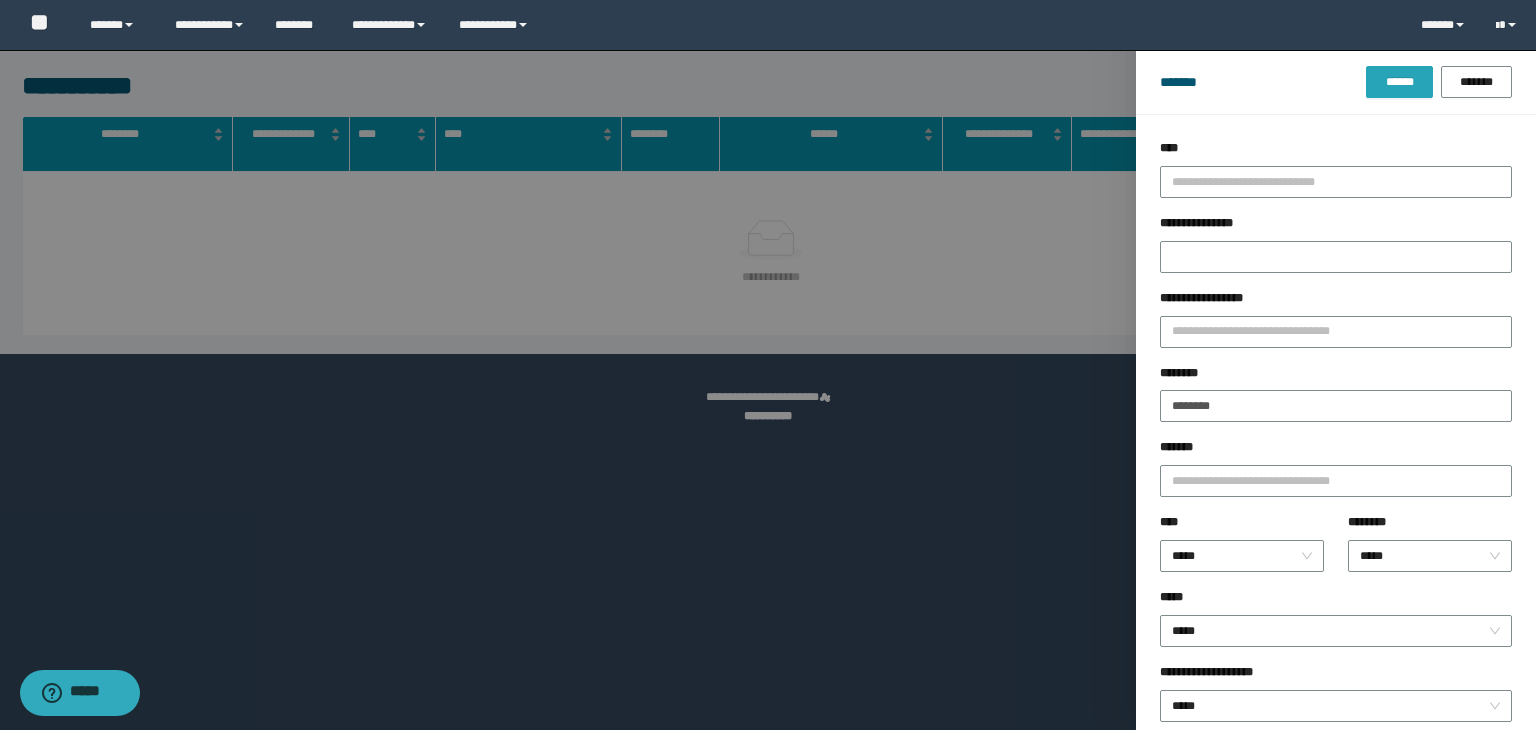 click on "******" at bounding box center (1399, 82) 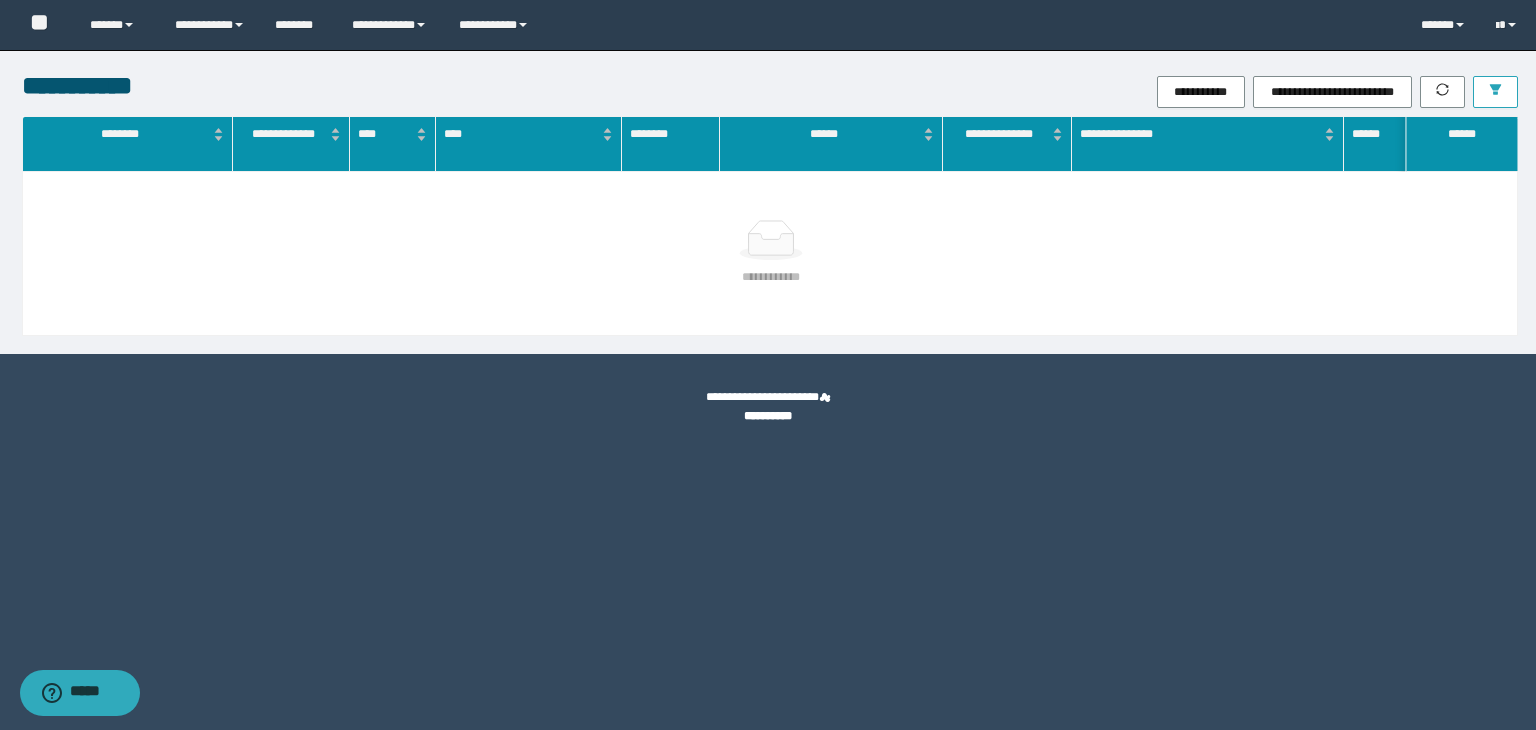 type 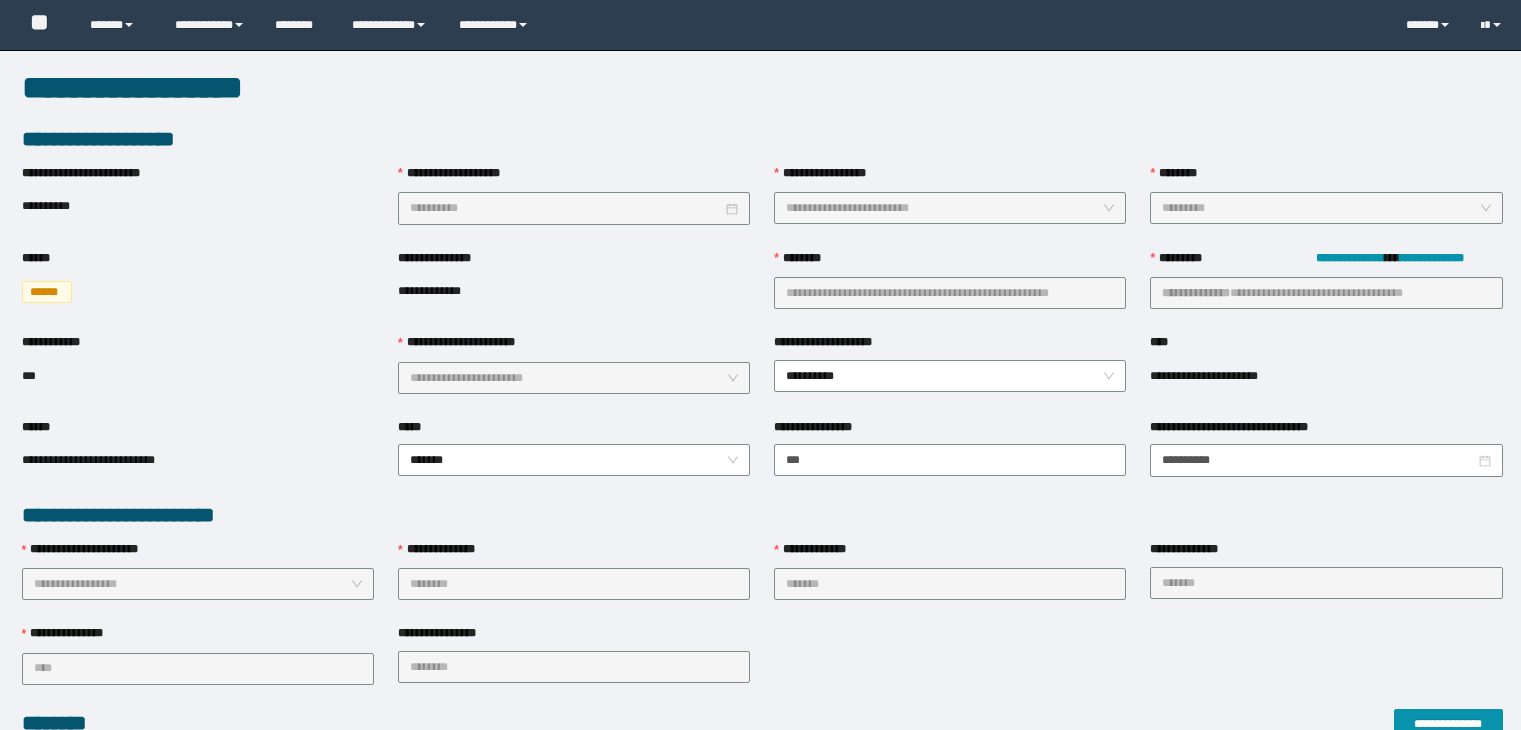 scroll, scrollTop: 289, scrollLeft: 0, axis: vertical 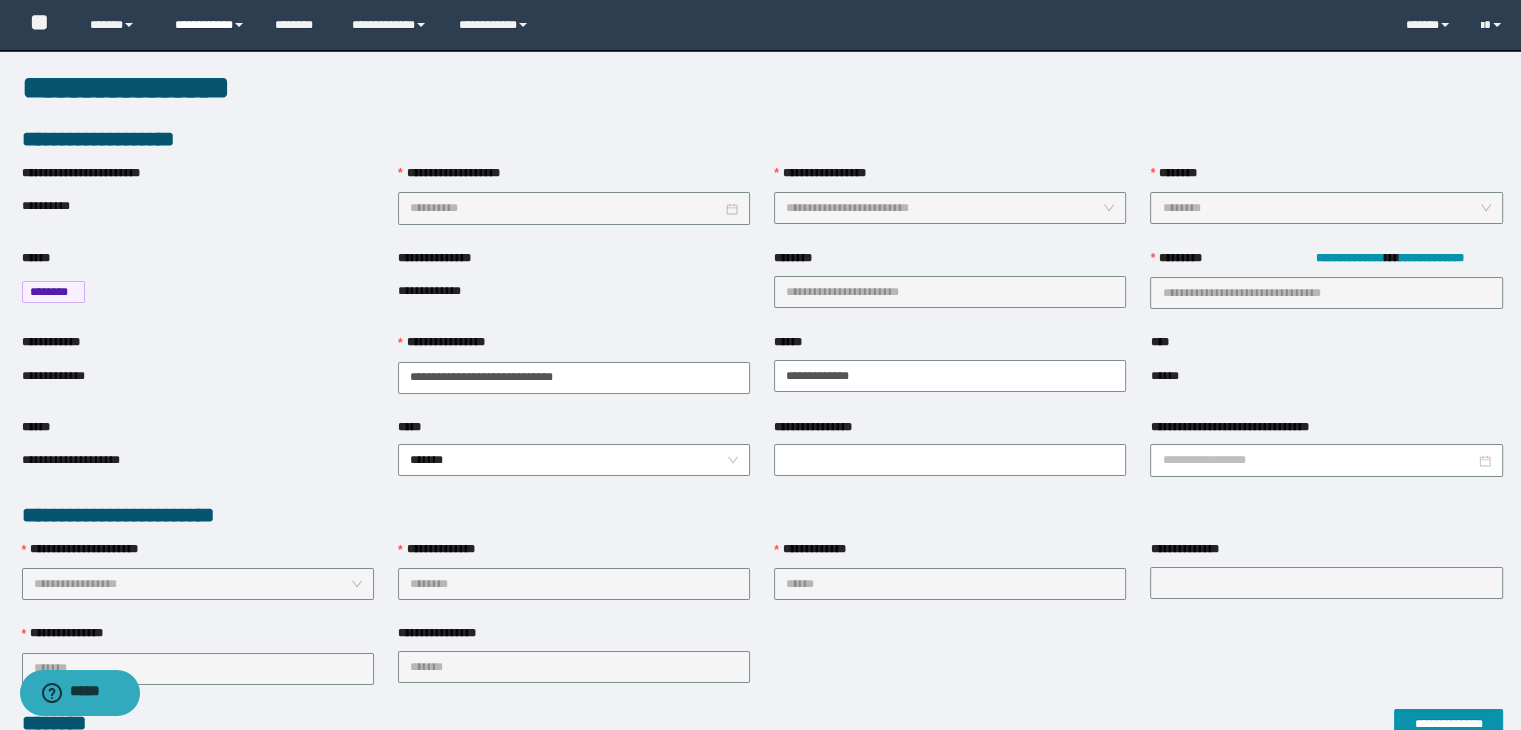 click on "**********" at bounding box center (210, 25) 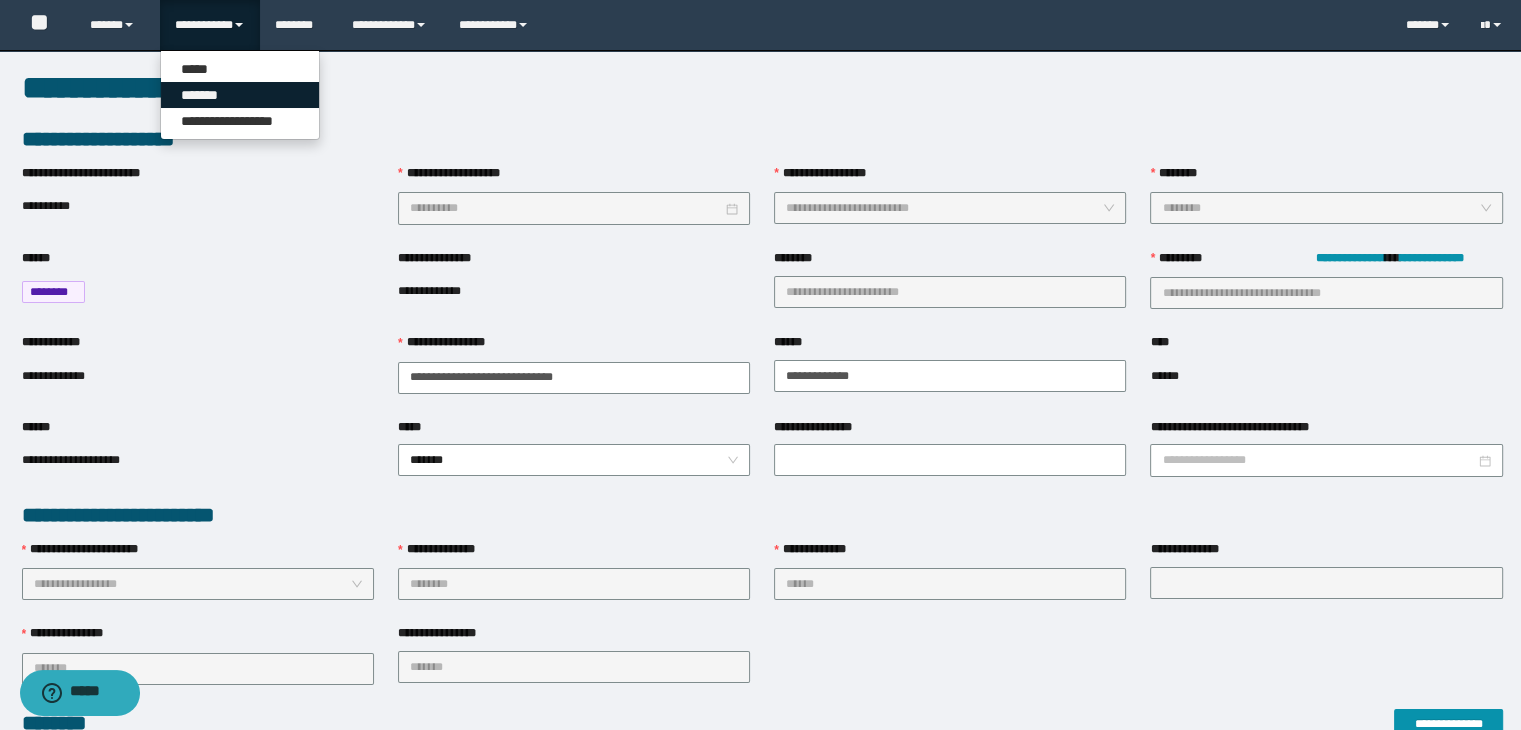 click on "*******" at bounding box center (240, 95) 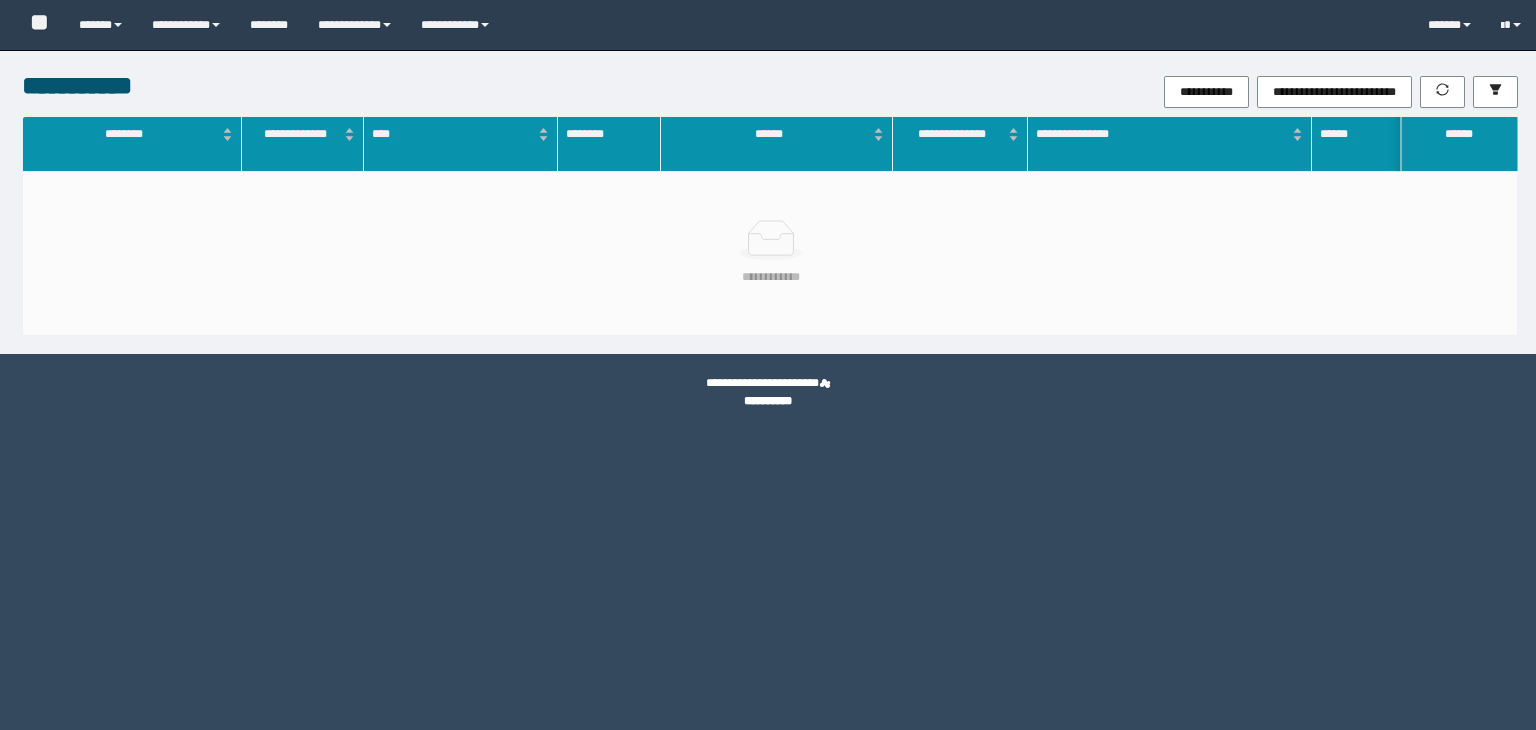 scroll, scrollTop: 0, scrollLeft: 0, axis: both 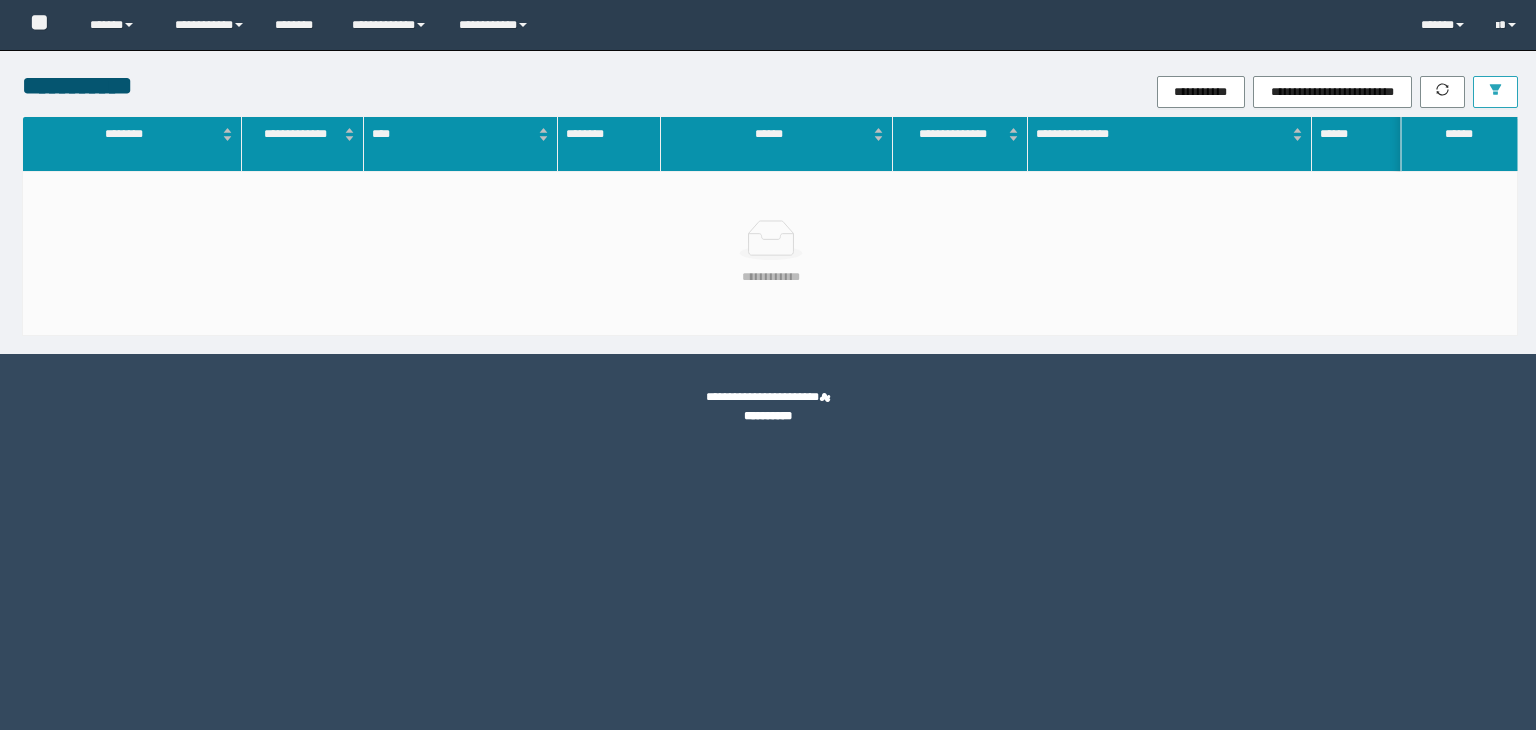 click at bounding box center [1495, 92] 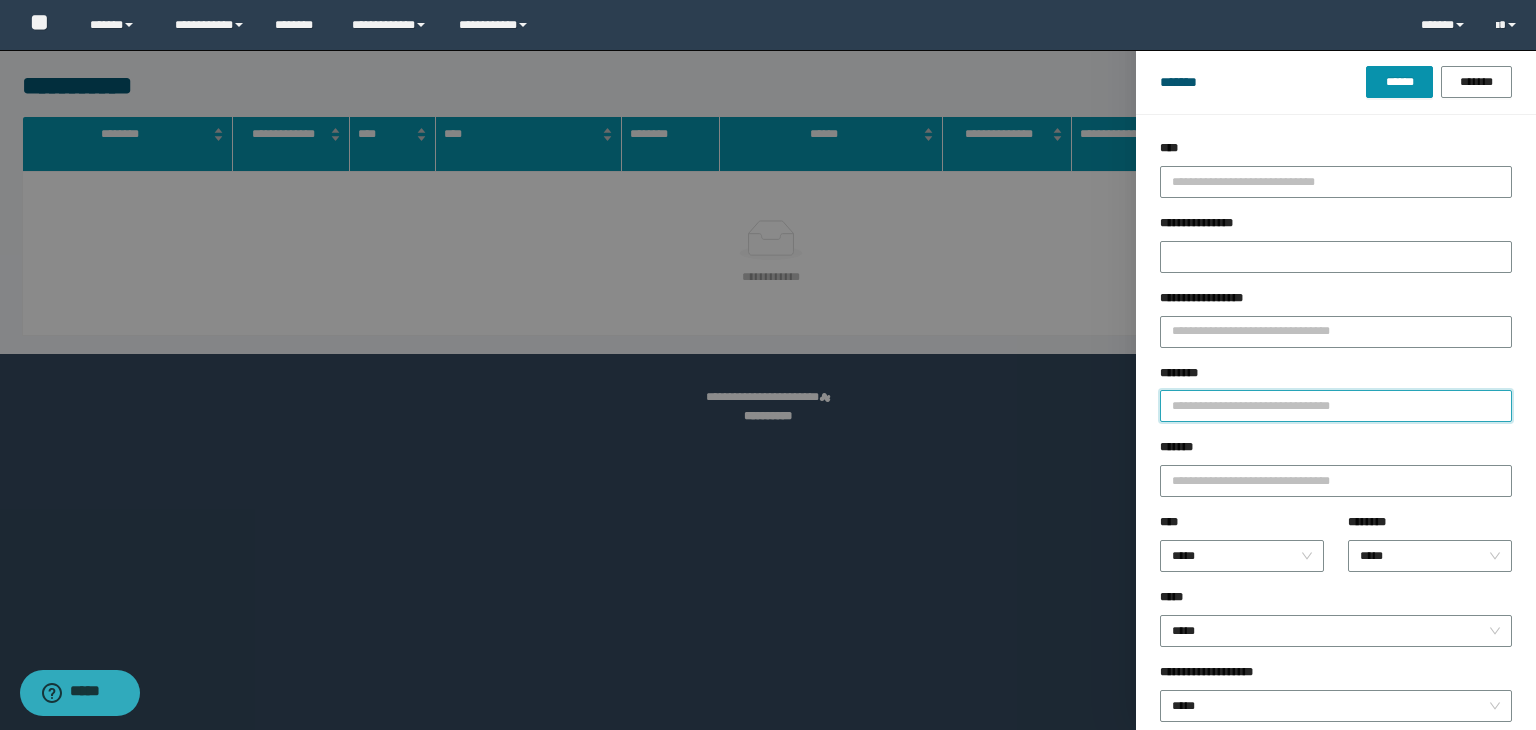 click on "********" at bounding box center [1336, 406] 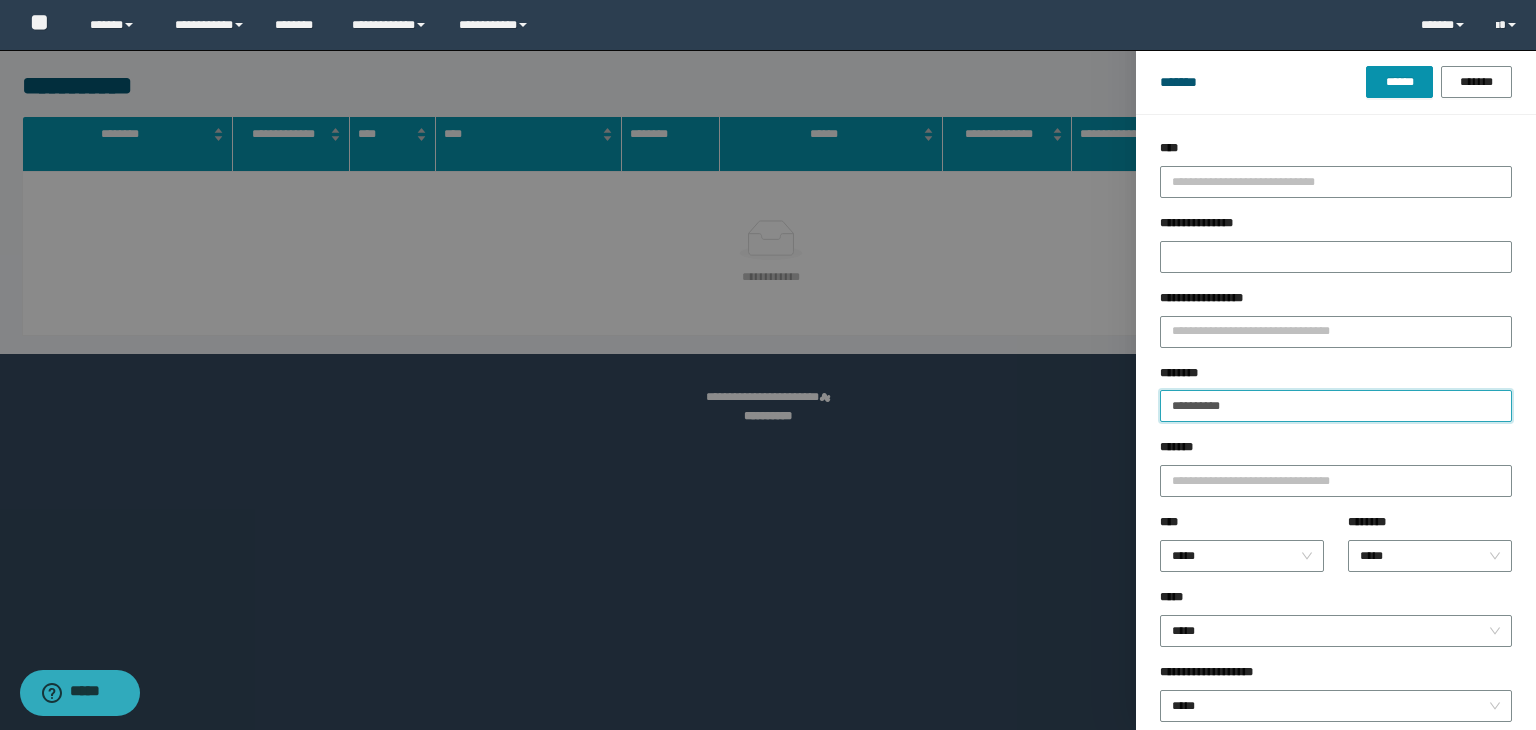 type 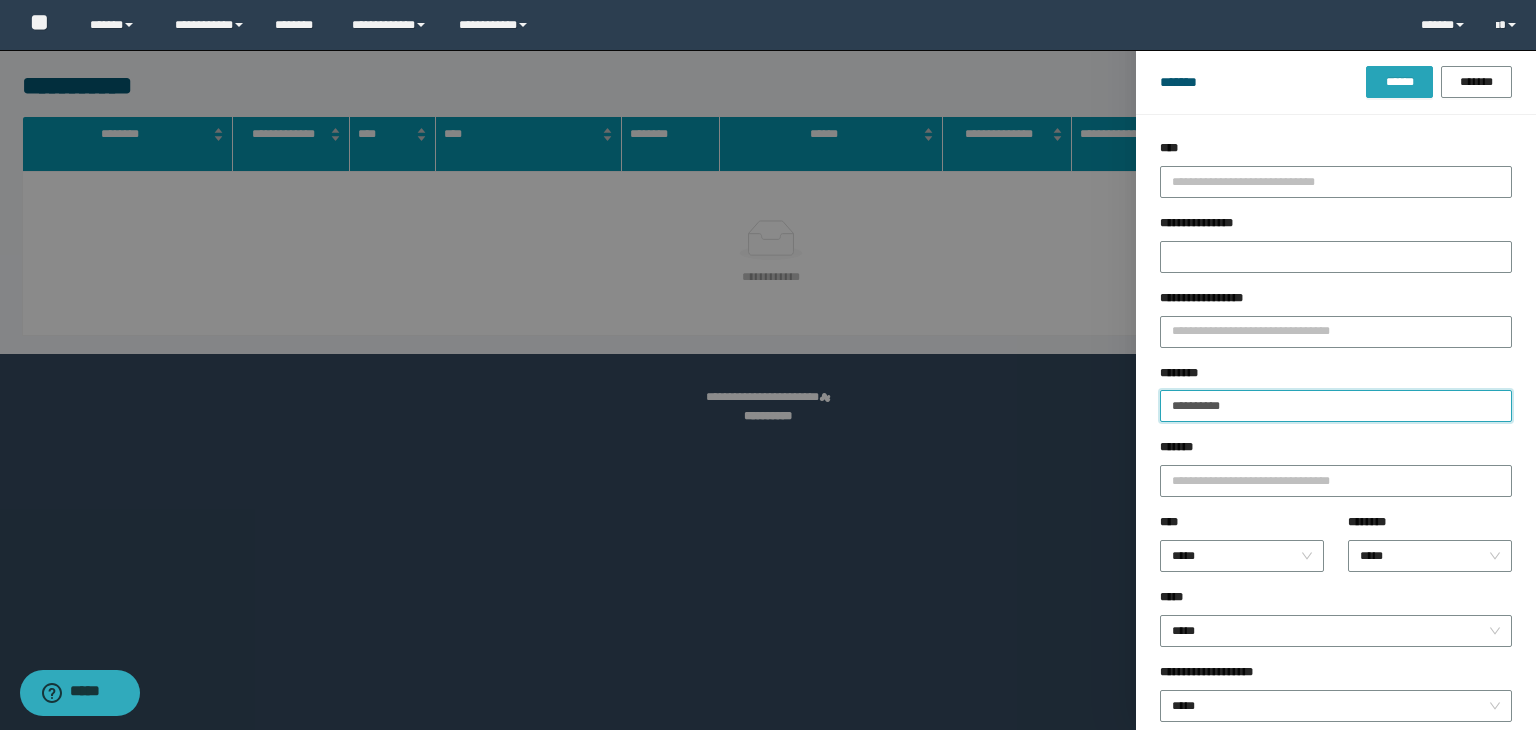 type on "**********" 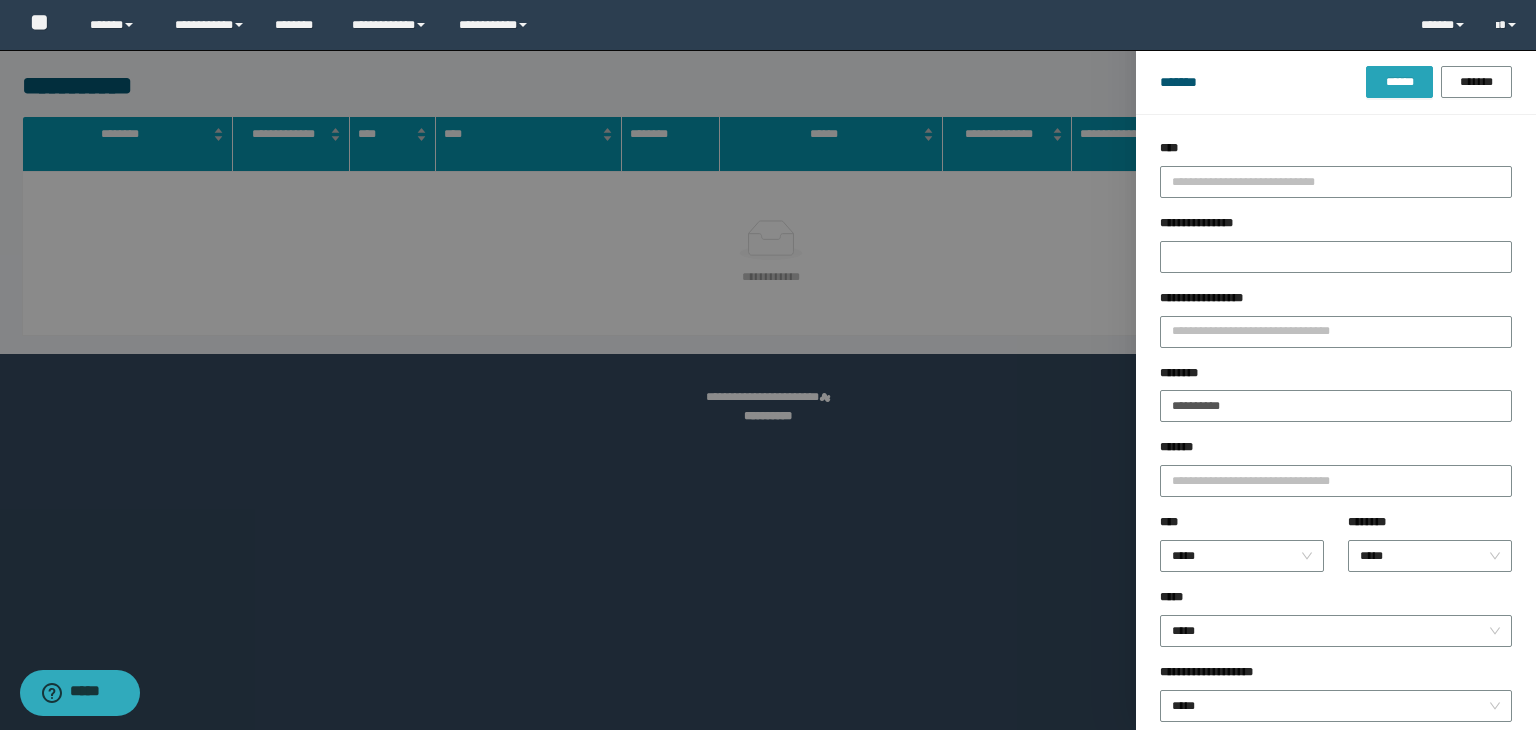 click on "******" at bounding box center (1399, 82) 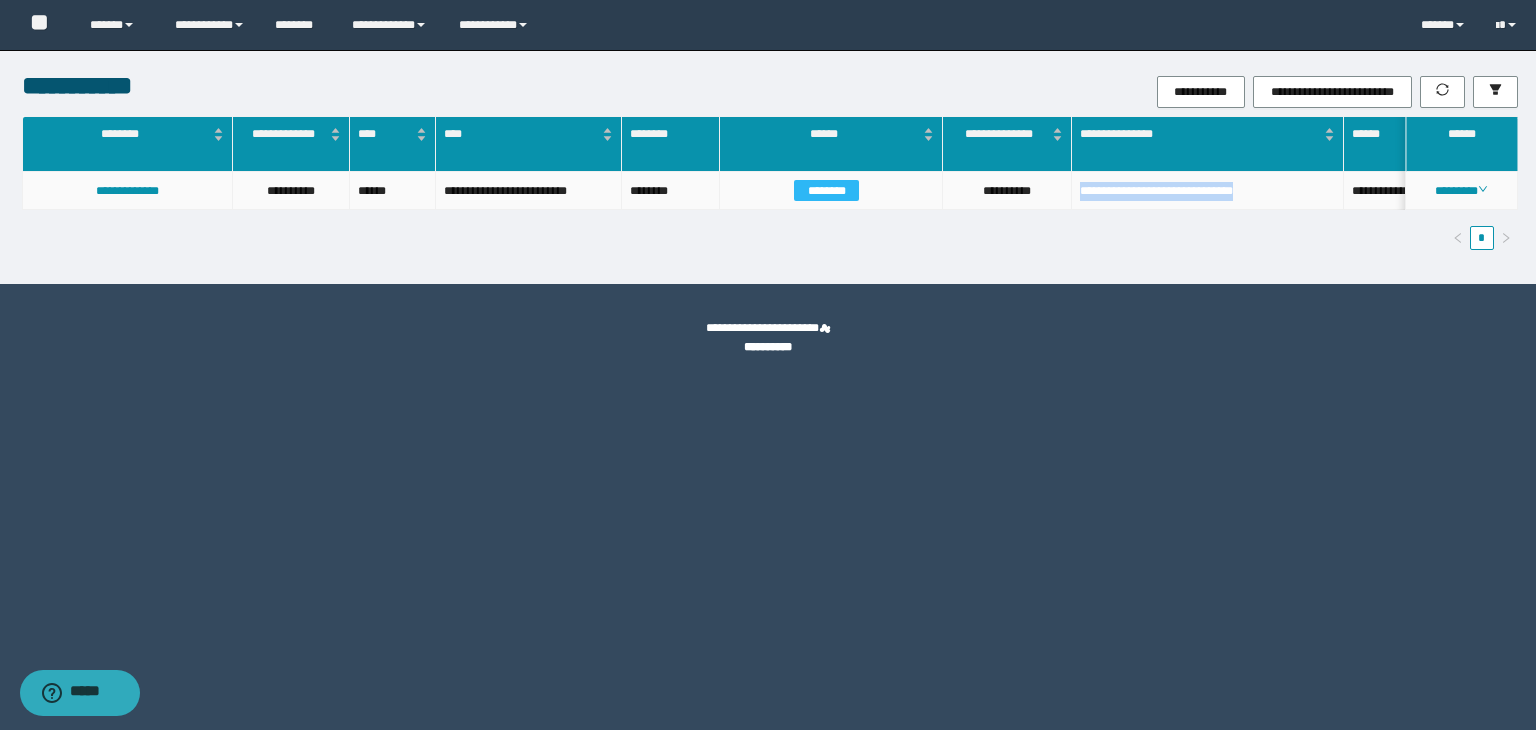 drag, startPoint x: 1308, startPoint y: 190, endPoint x: 1078, endPoint y: 199, distance: 230.17603 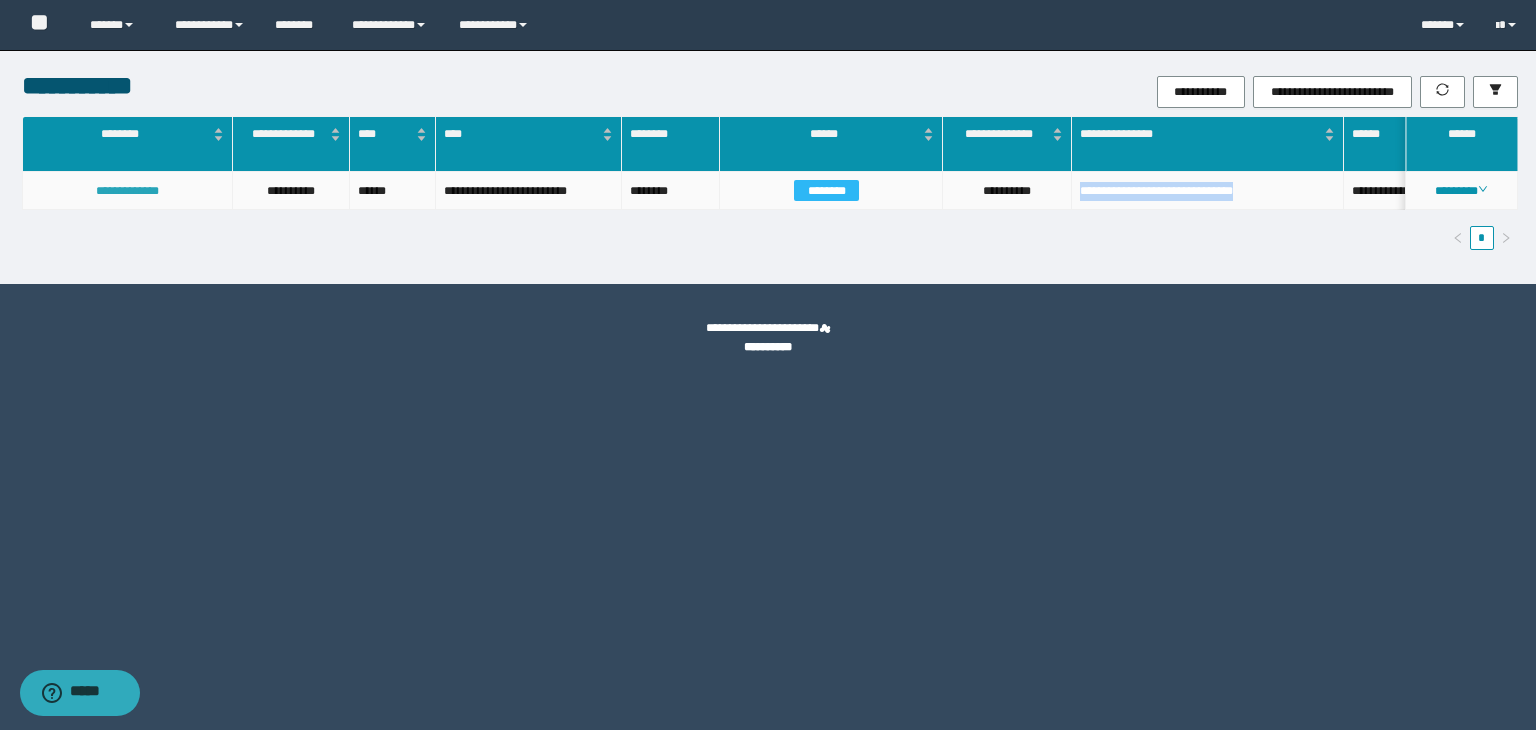 click on "**********" at bounding box center (127, 191) 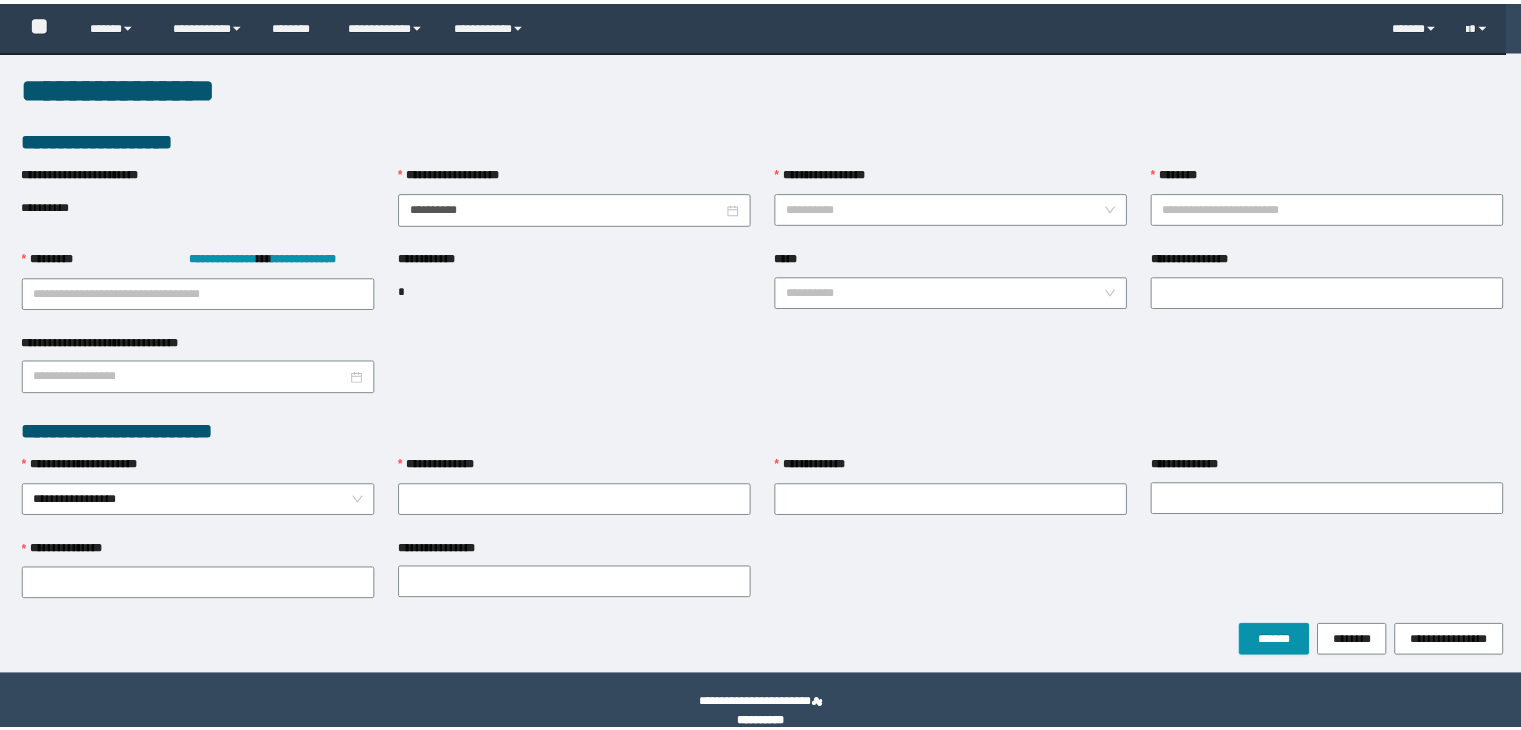 scroll, scrollTop: 0, scrollLeft: 0, axis: both 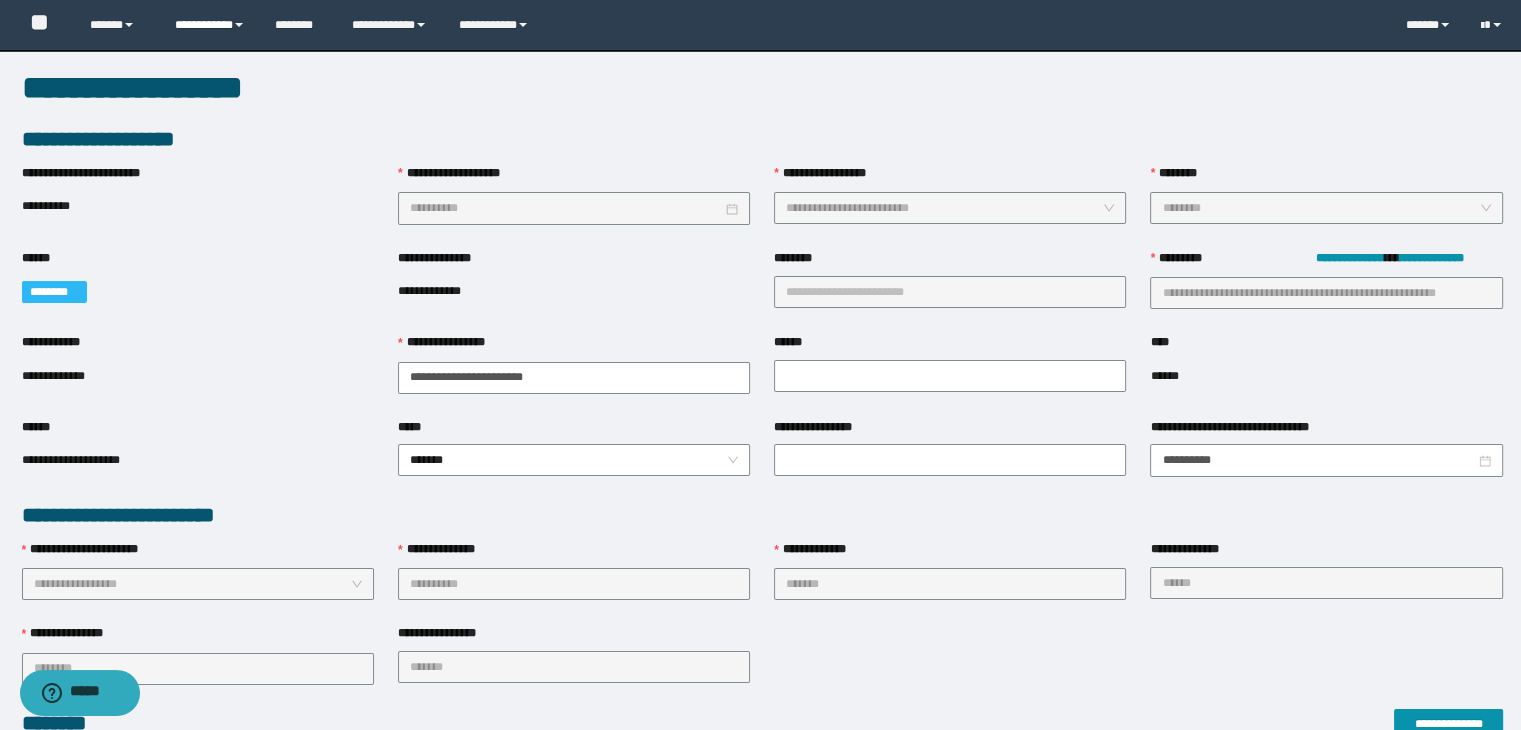 click on "**********" at bounding box center [210, 25] 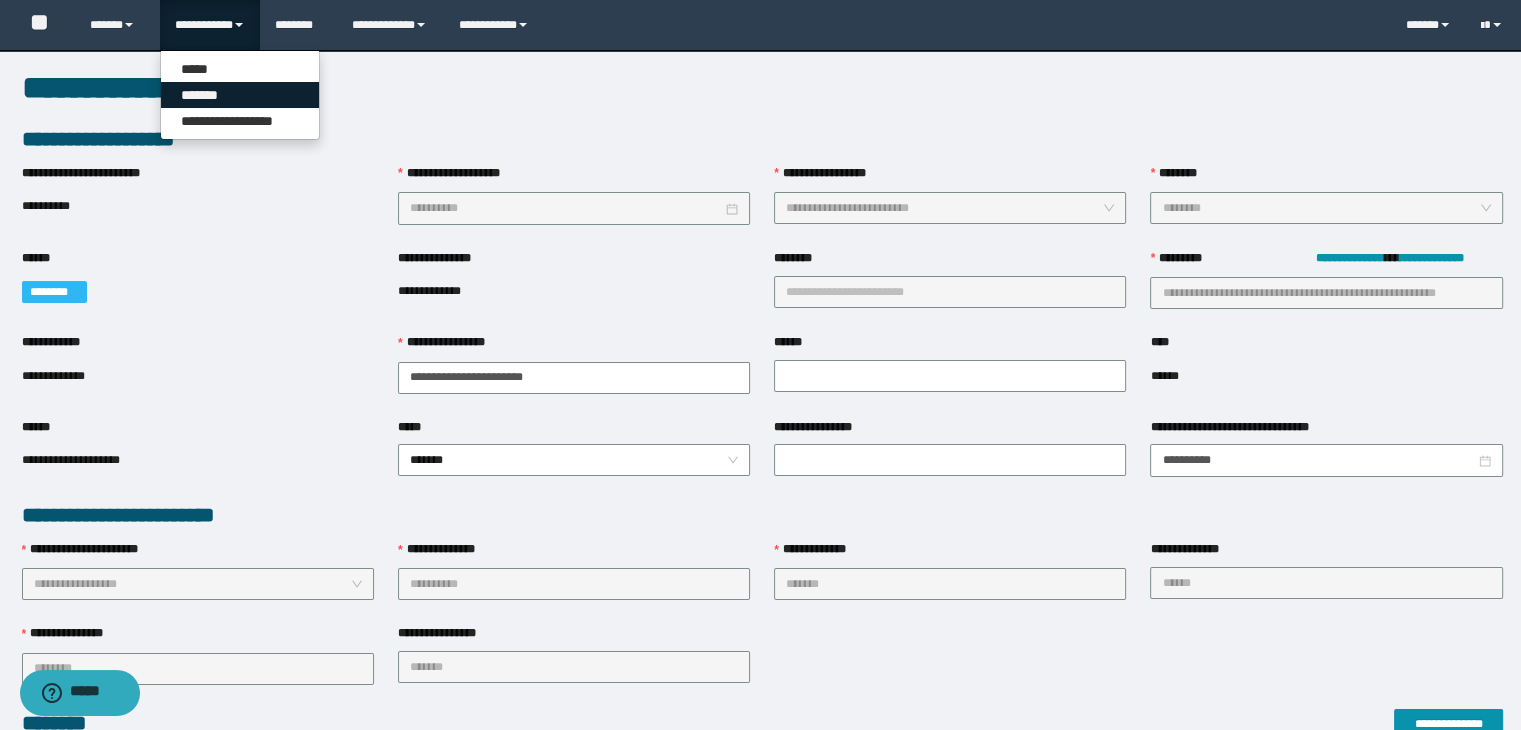 click on "*******" at bounding box center (240, 95) 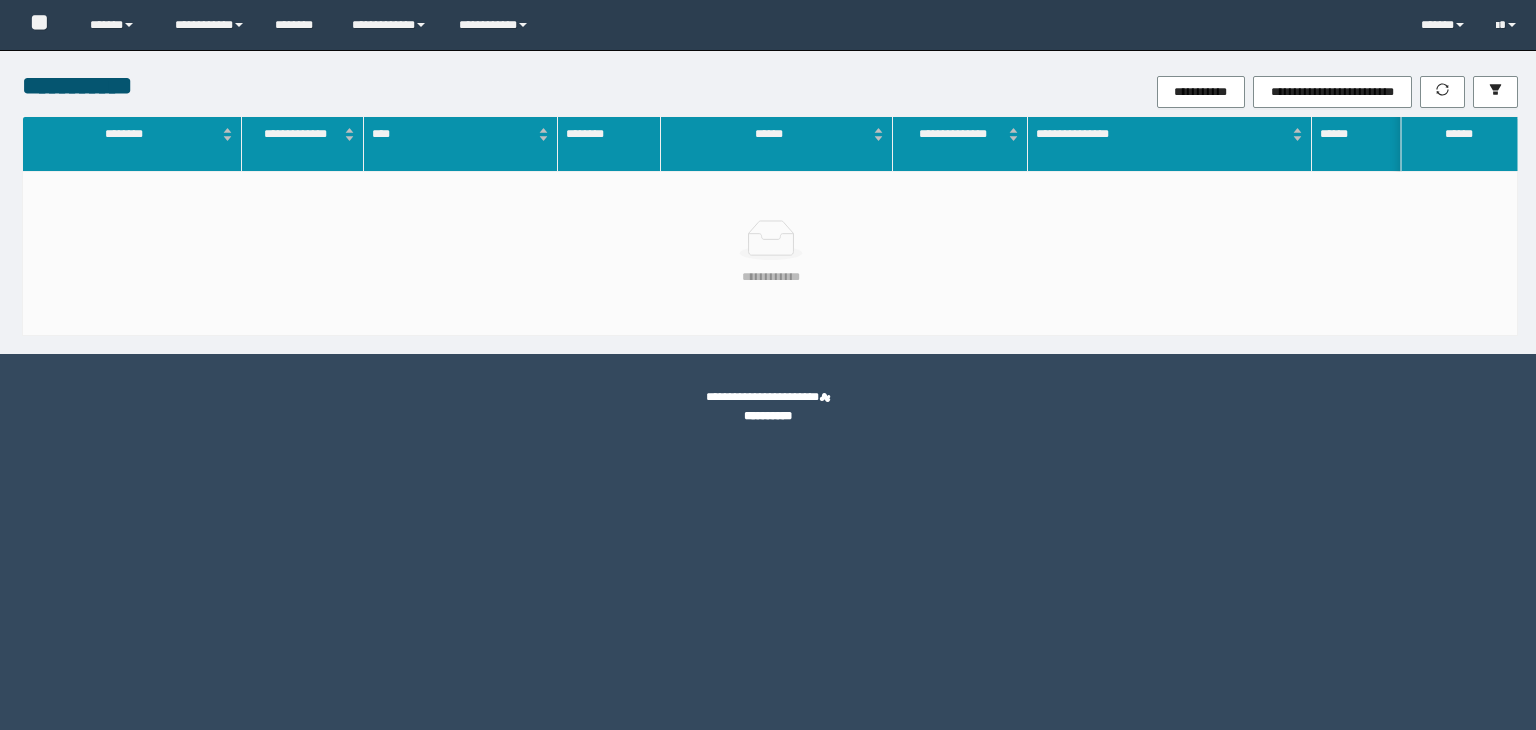 scroll, scrollTop: 0, scrollLeft: 0, axis: both 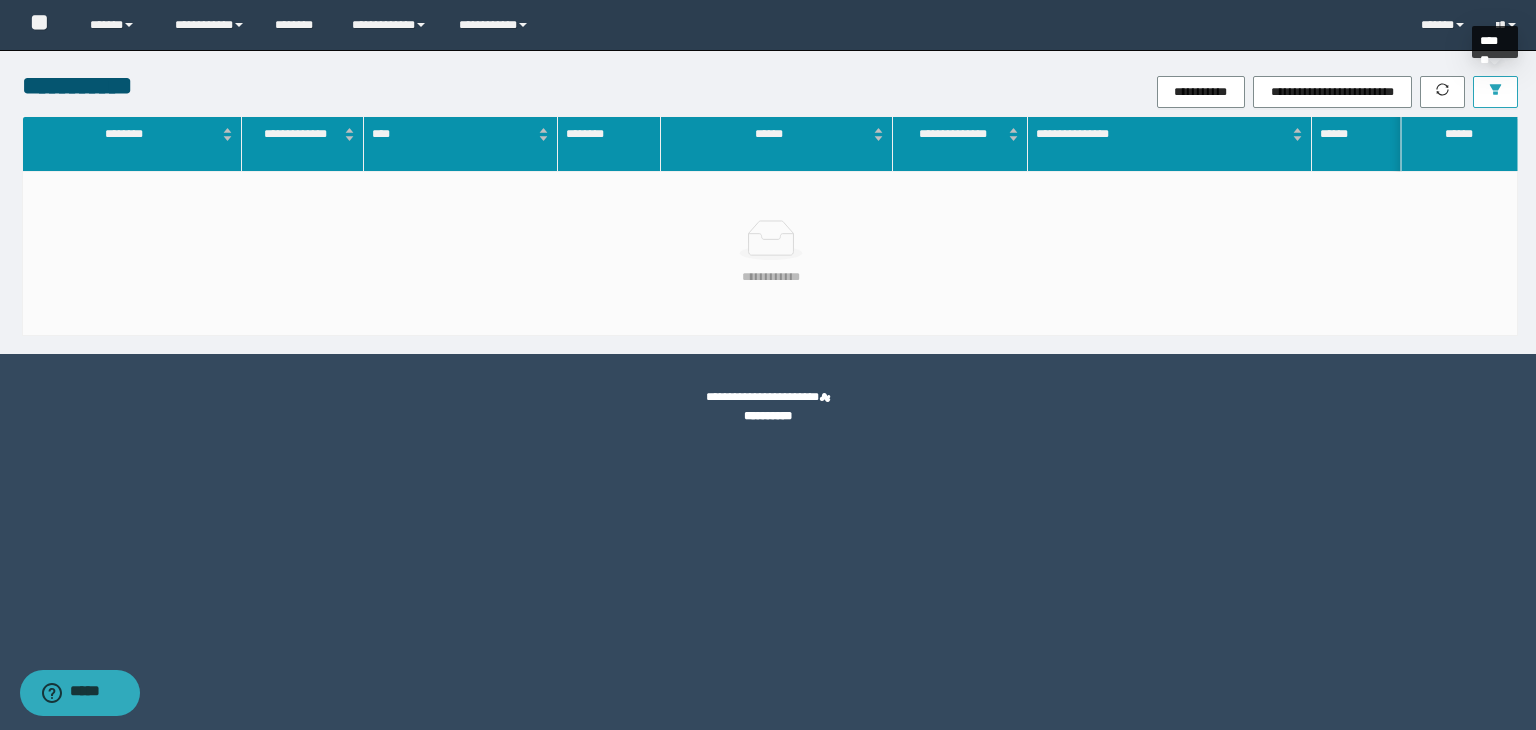 click at bounding box center (1495, 92) 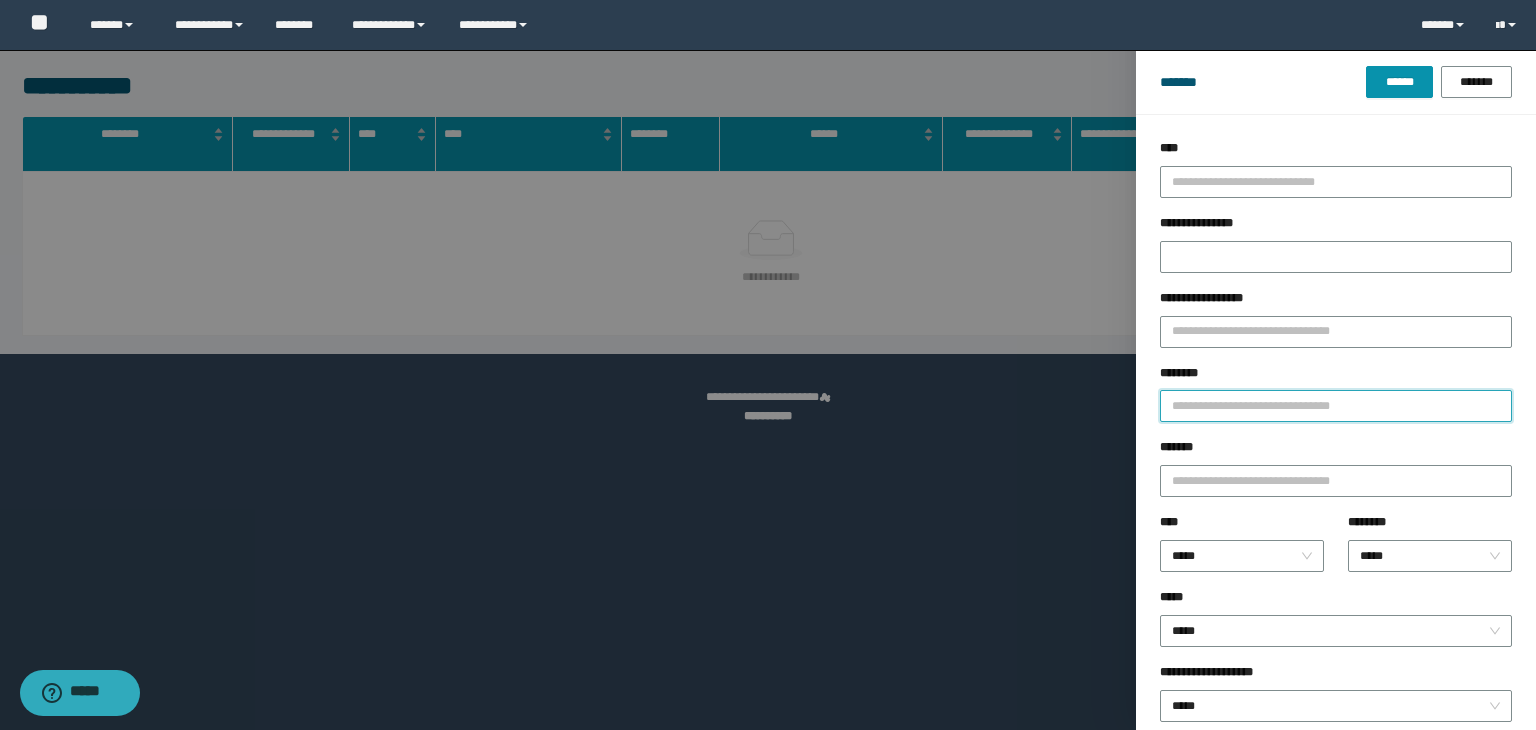 click on "********" at bounding box center [1336, 406] 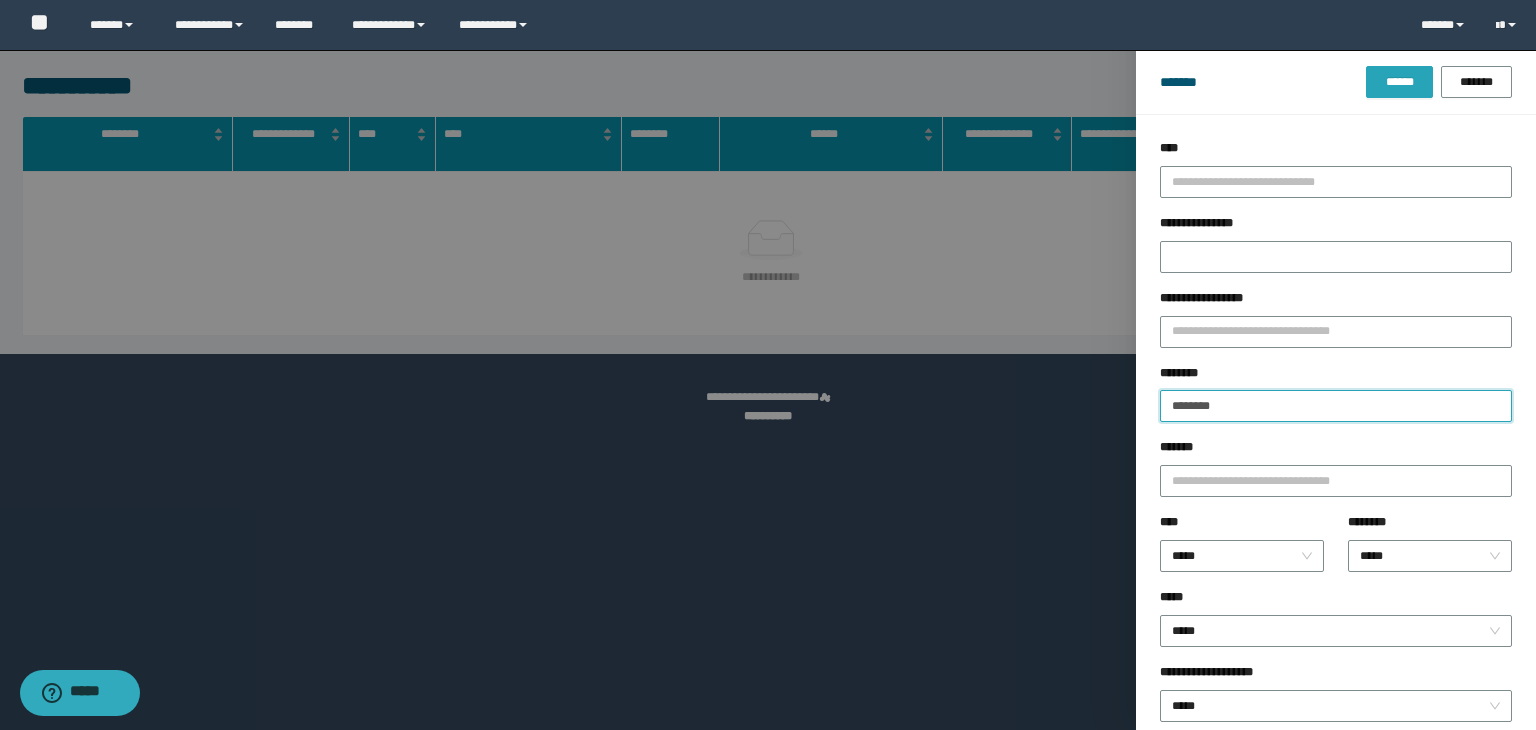type on "********" 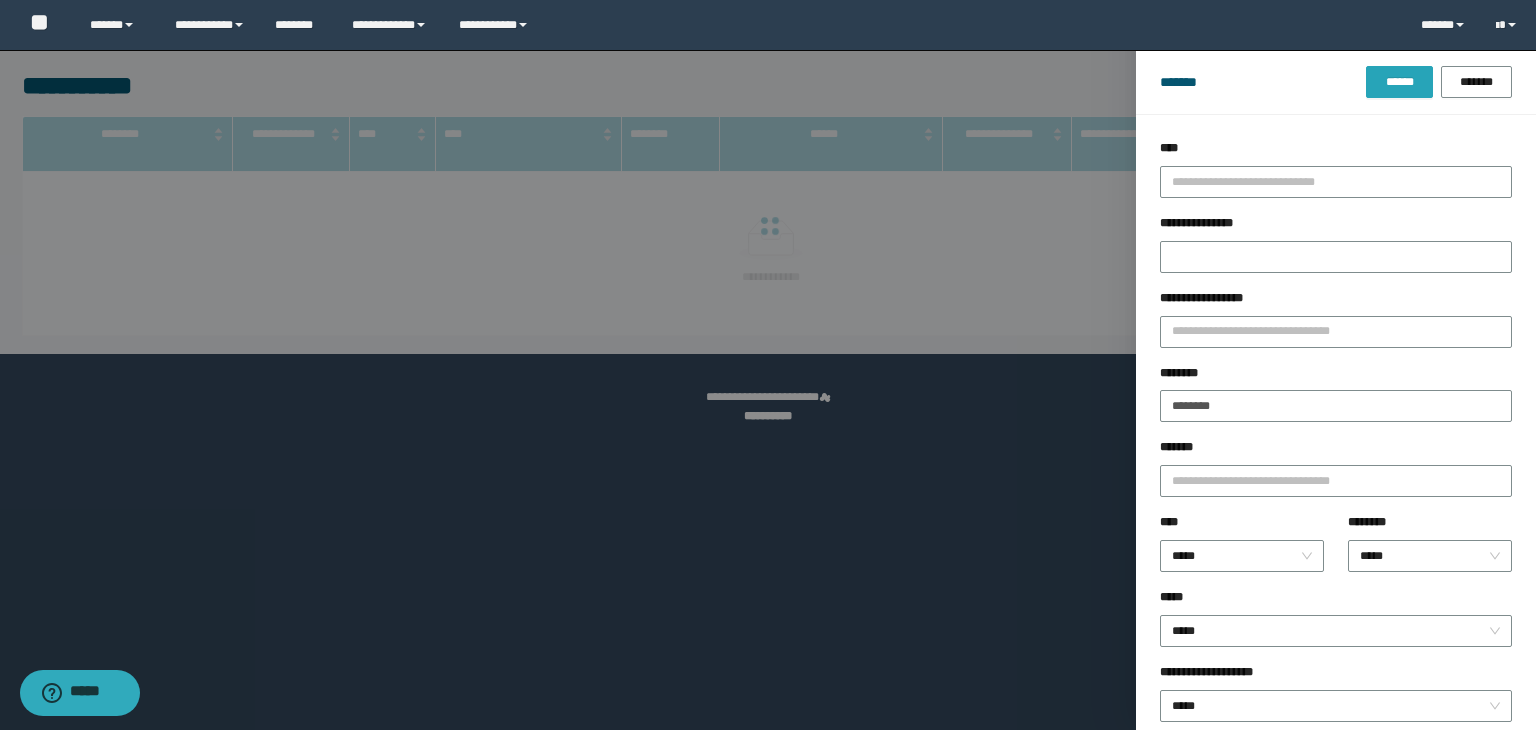 click on "******" at bounding box center [1399, 82] 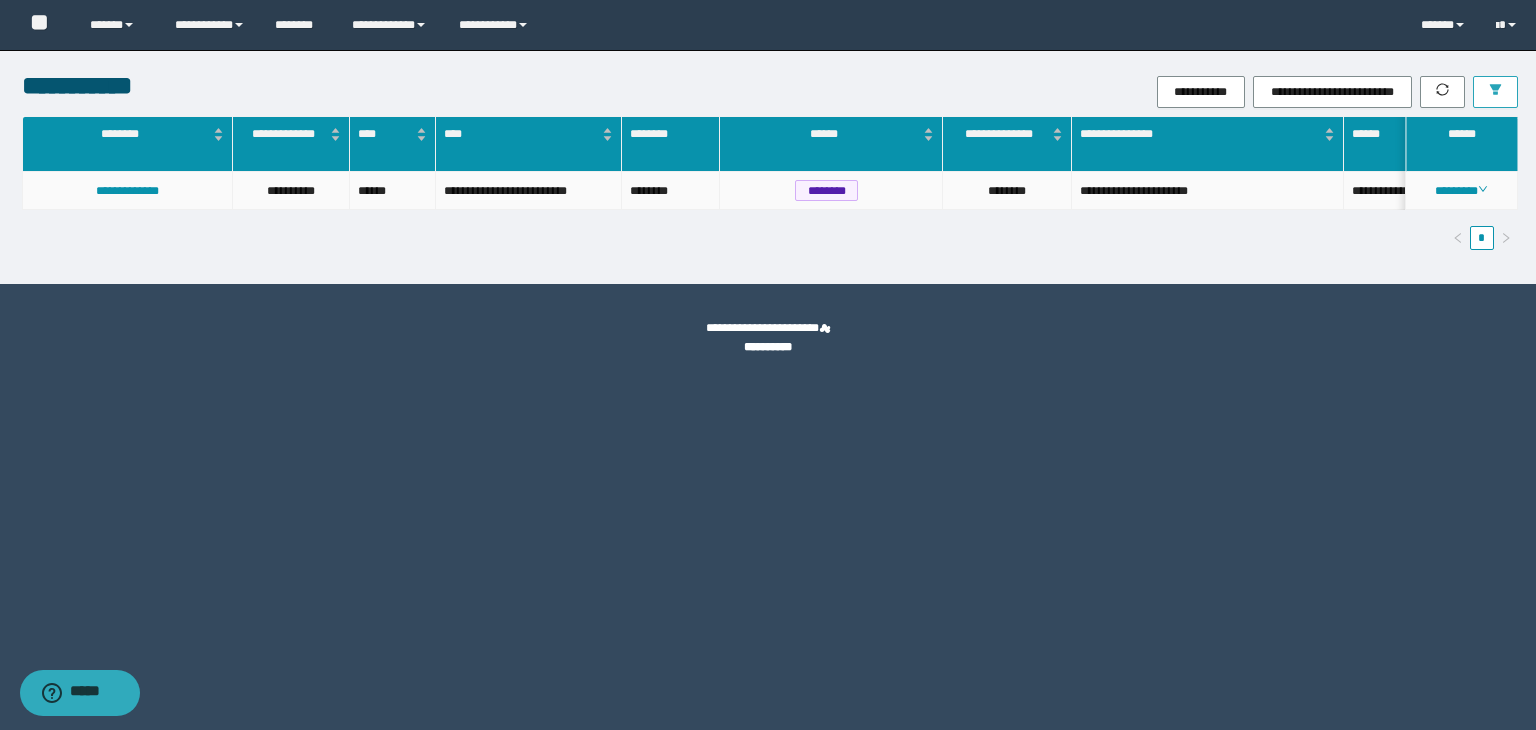 type 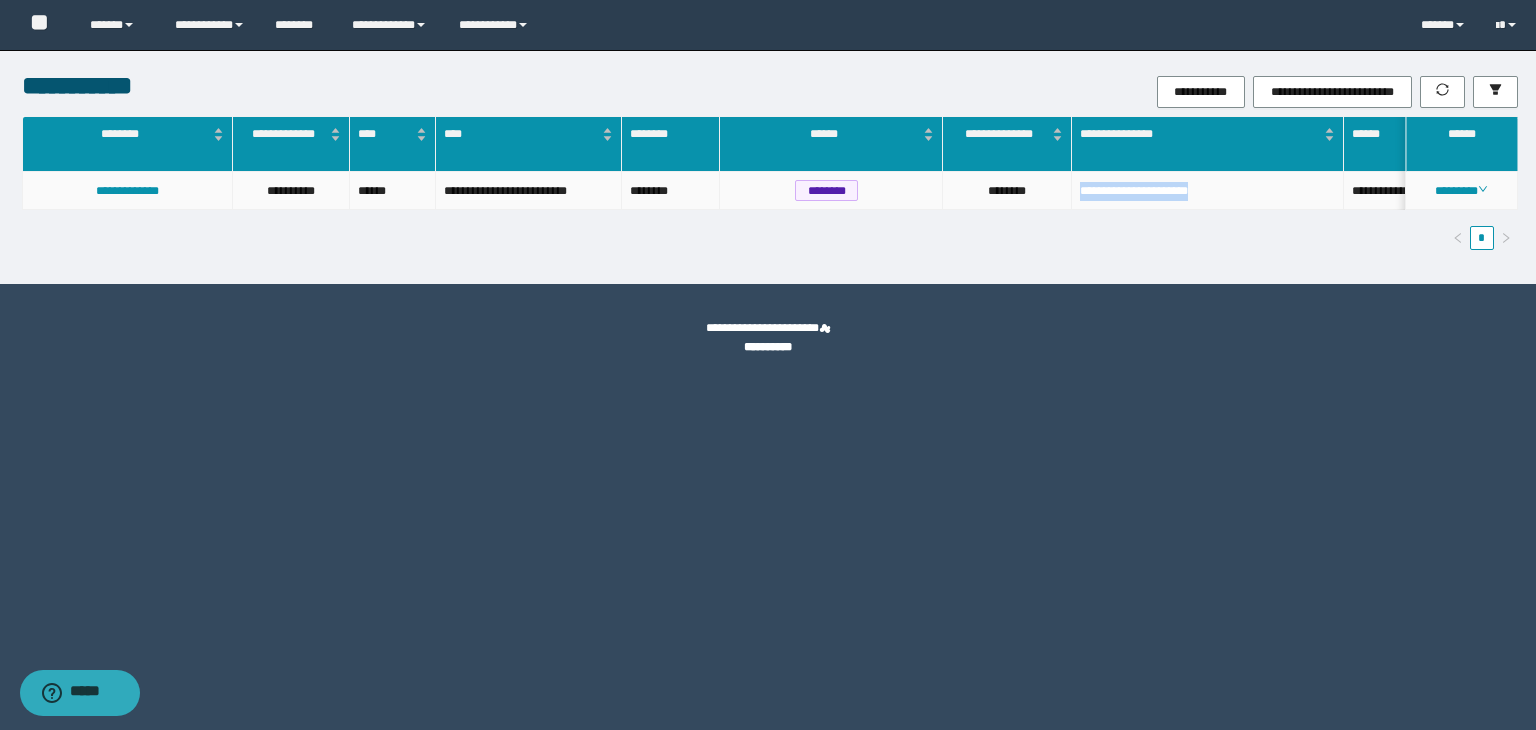 drag, startPoint x: 1219, startPoint y: 188, endPoint x: 1070, endPoint y: 195, distance: 149.16434 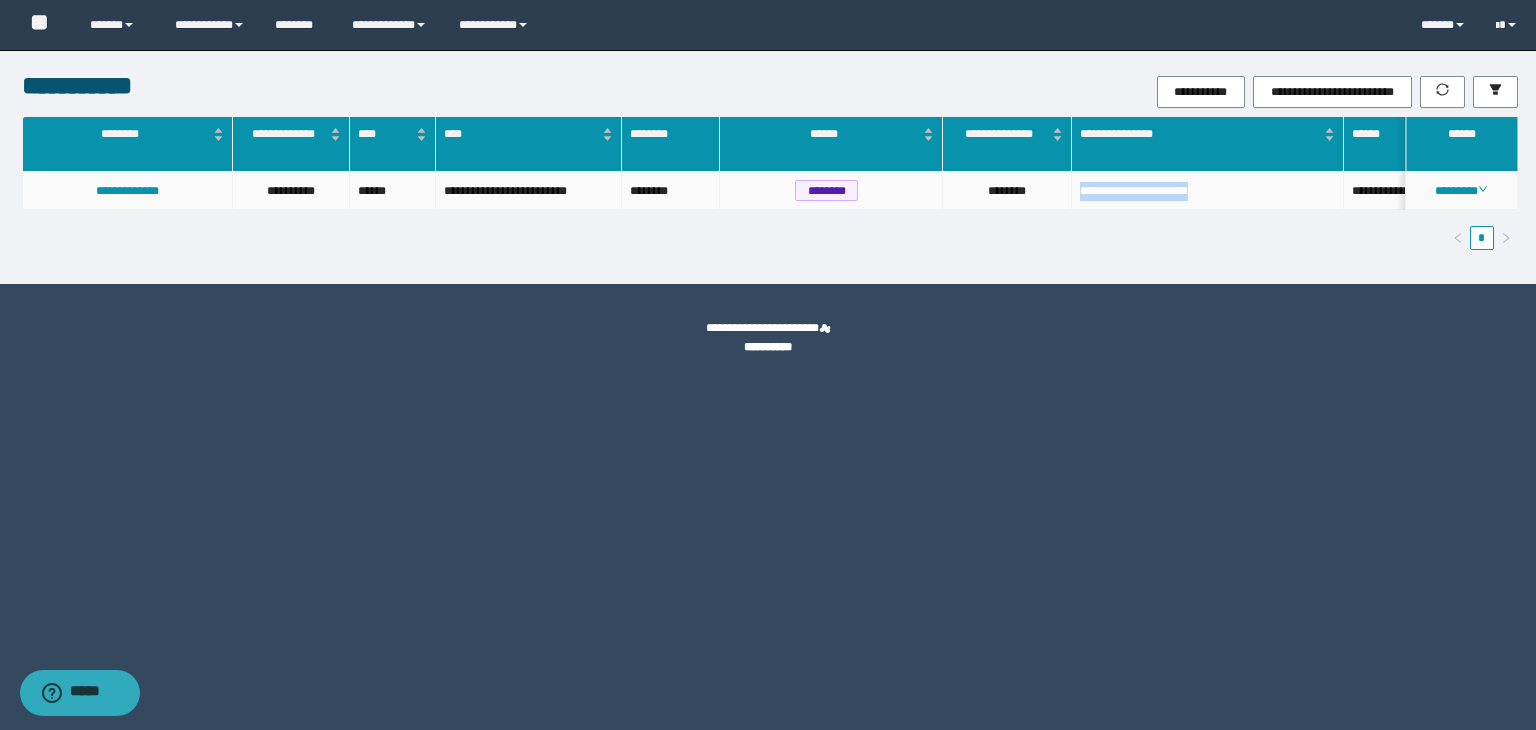 copy on "**********" 